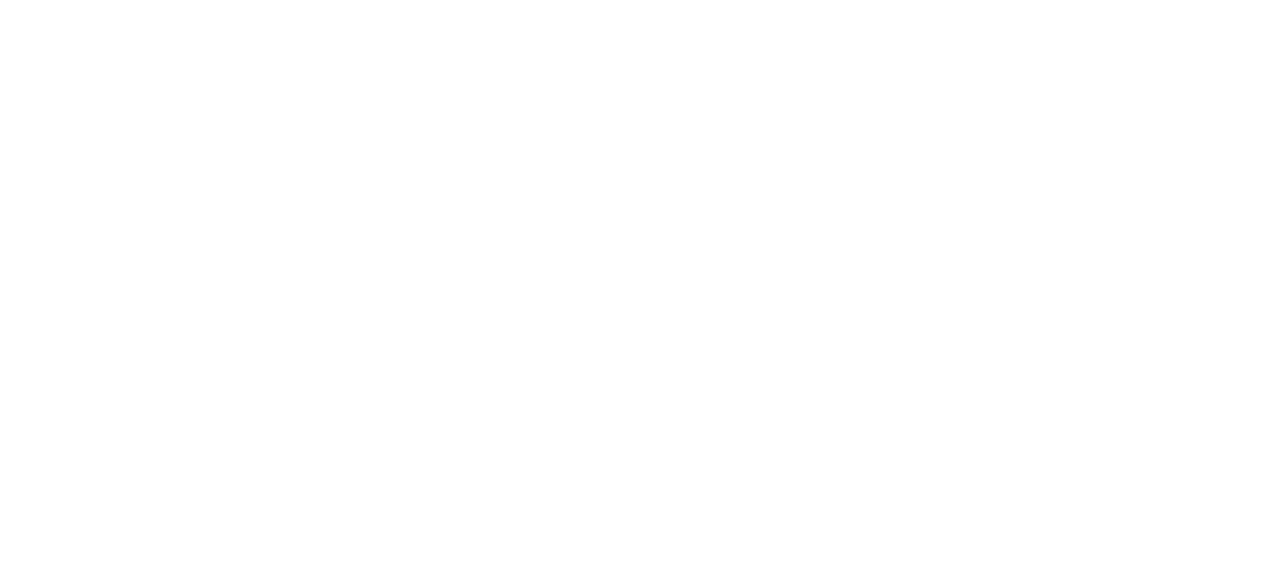 scroll, scrollTop: 0, scrollLeft: 0, axis: both 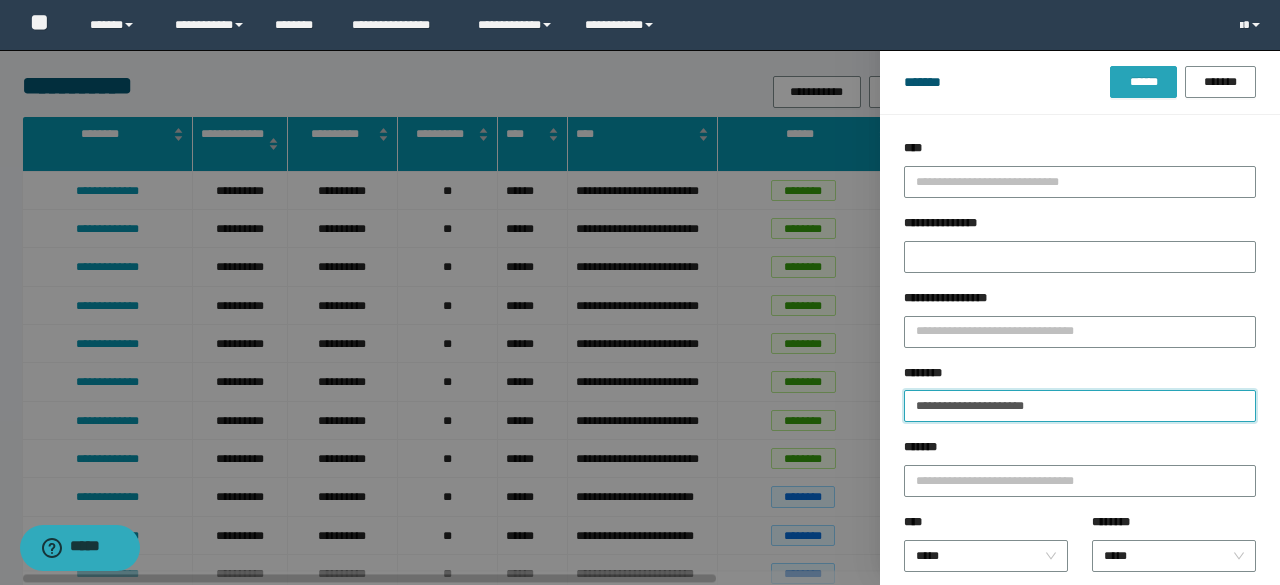 type on "[REDACTED]" 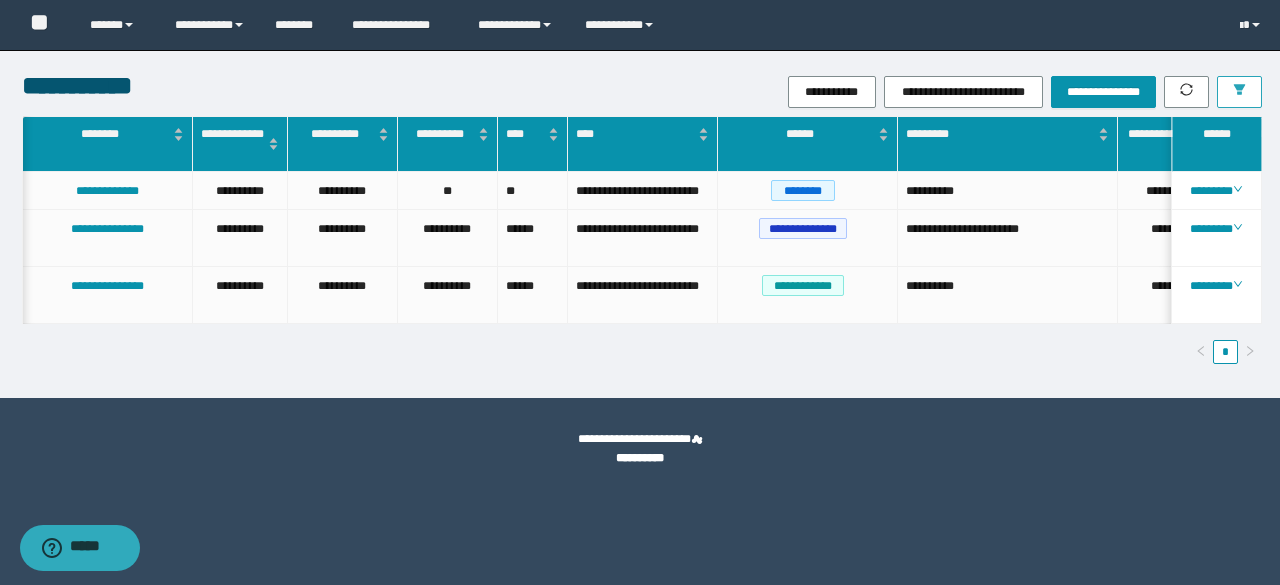 scroll, scrollTop: 0, scrollLeft: 131, axis: horizontal 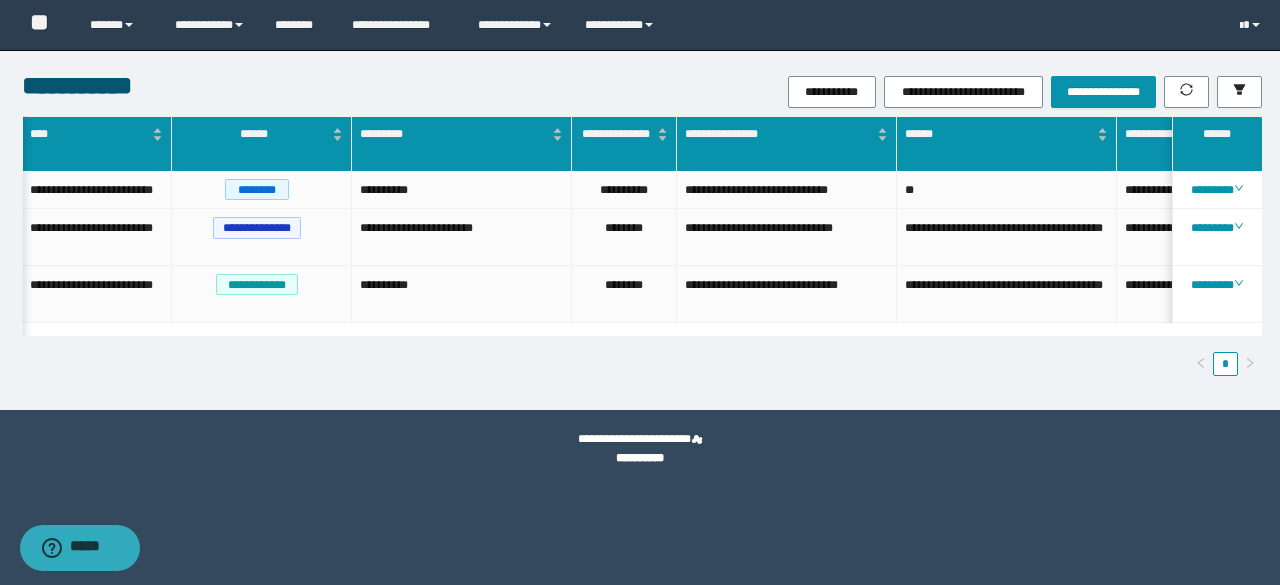 click on "**********" at bounding box center (640, 292) 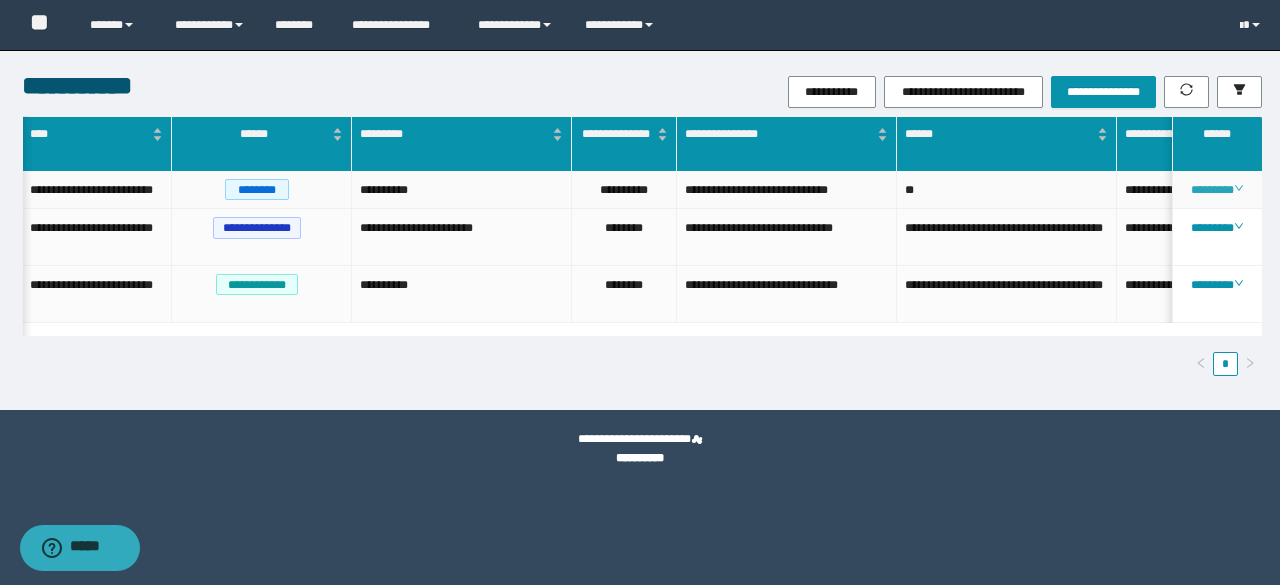 click on "********" at bounding box center [1216, 190] 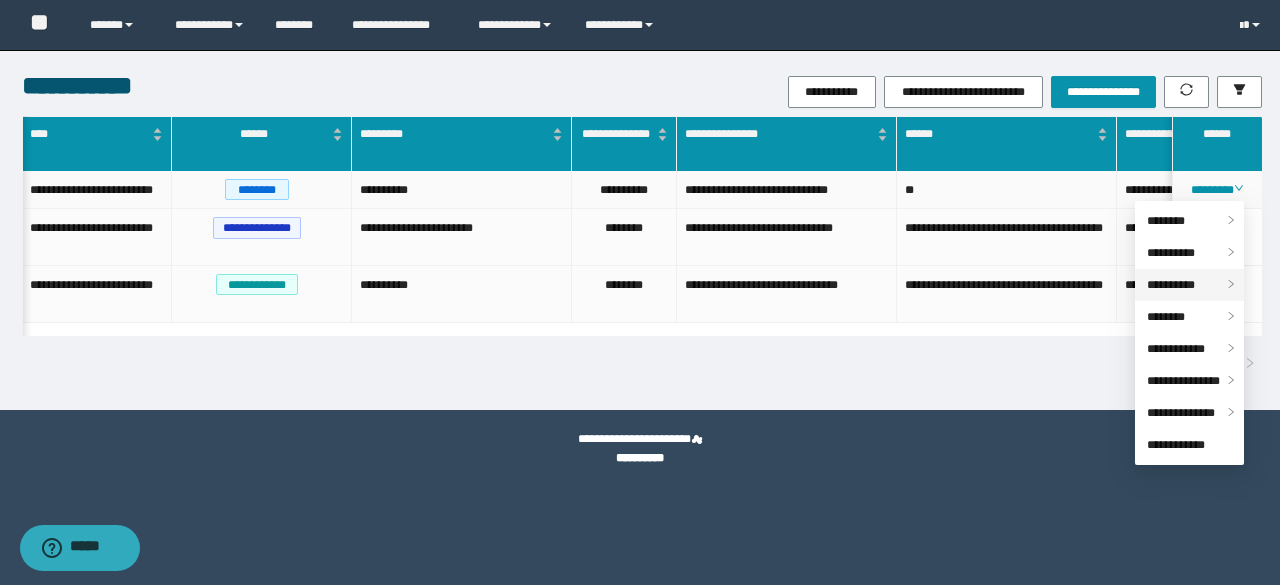 click on "**********" at bounding box center (1171, 285) 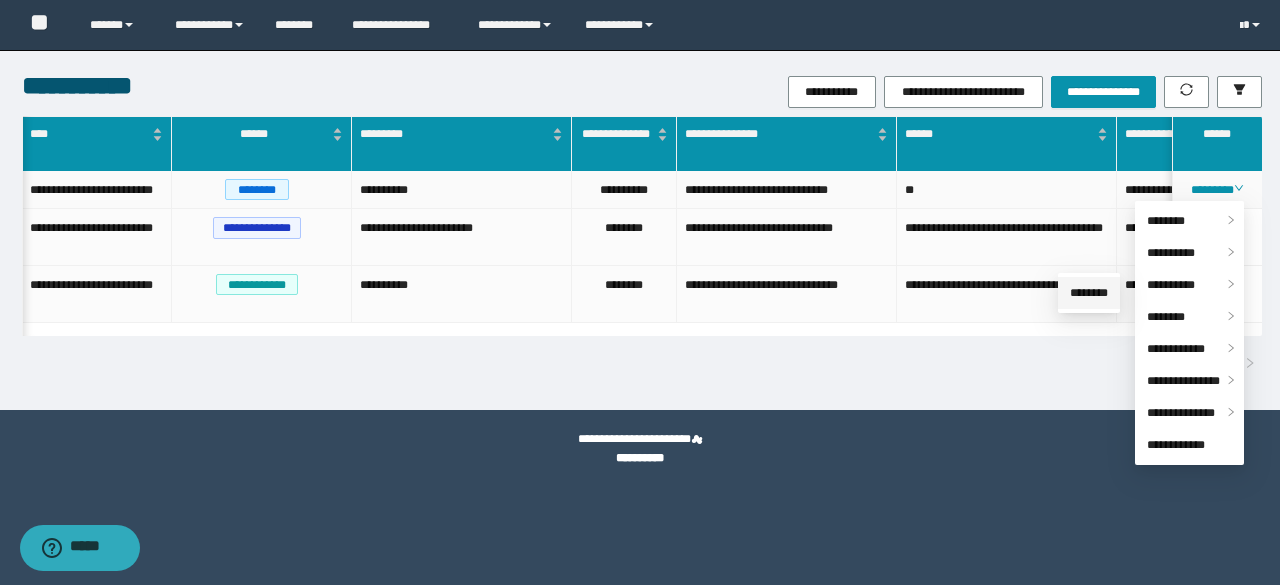 click on "********" at bounding box center [1089, 293] 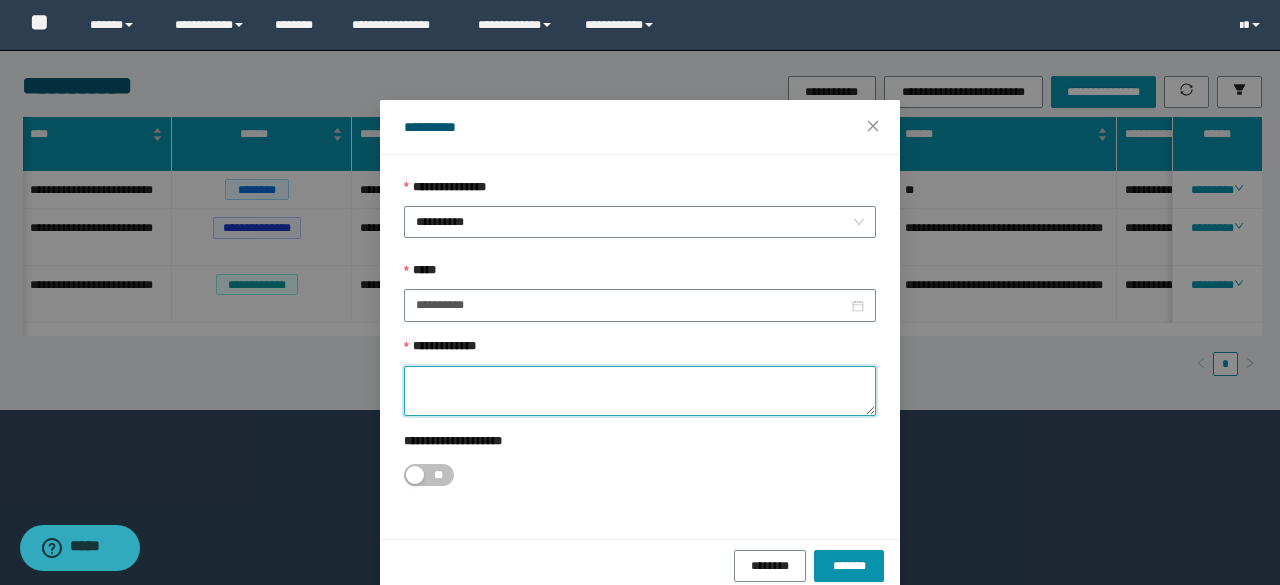 click on "**********" at bounding box center (640, 391) 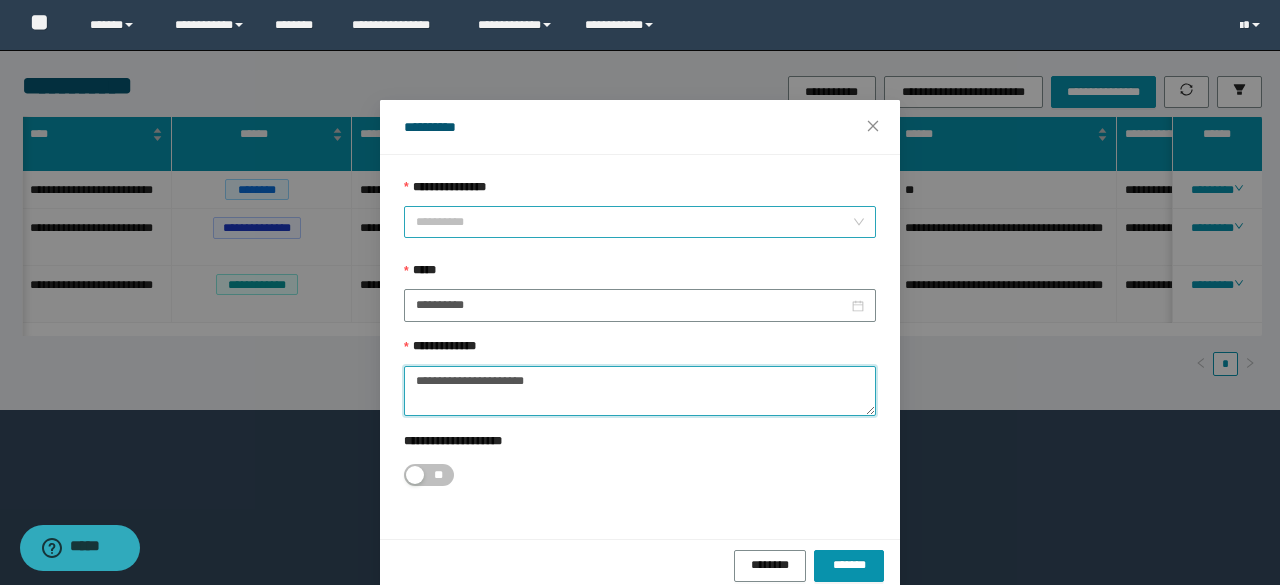 click on "**********" at bounding box center [640, 222] 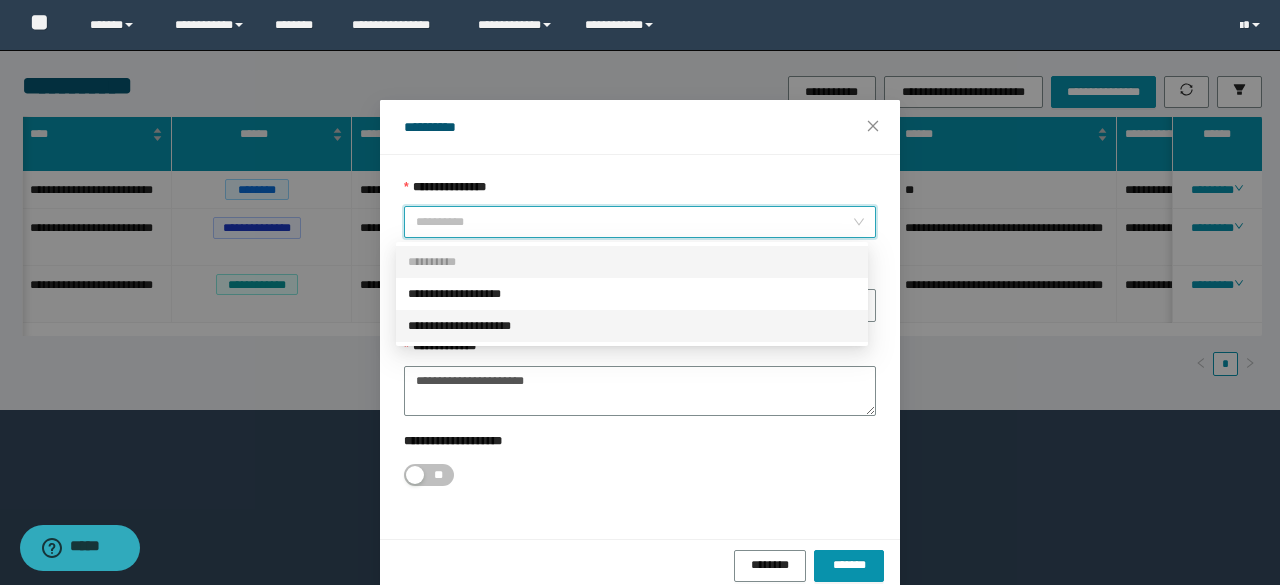 click on "**********" at bounding box center [632, 326] 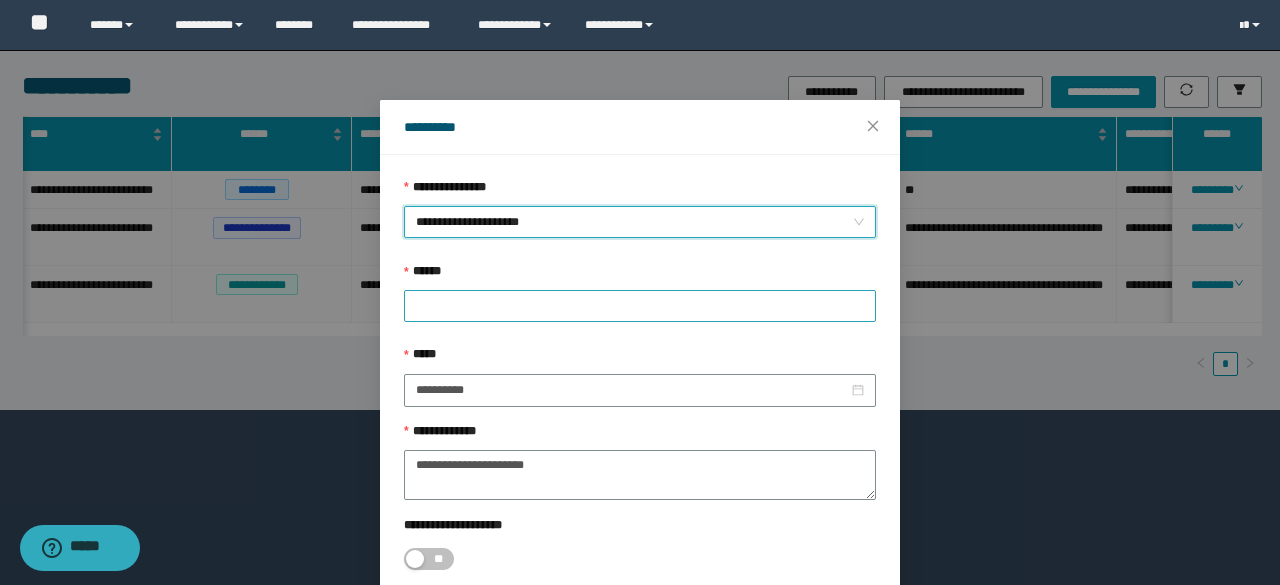 click at bounding box center [640, 306] 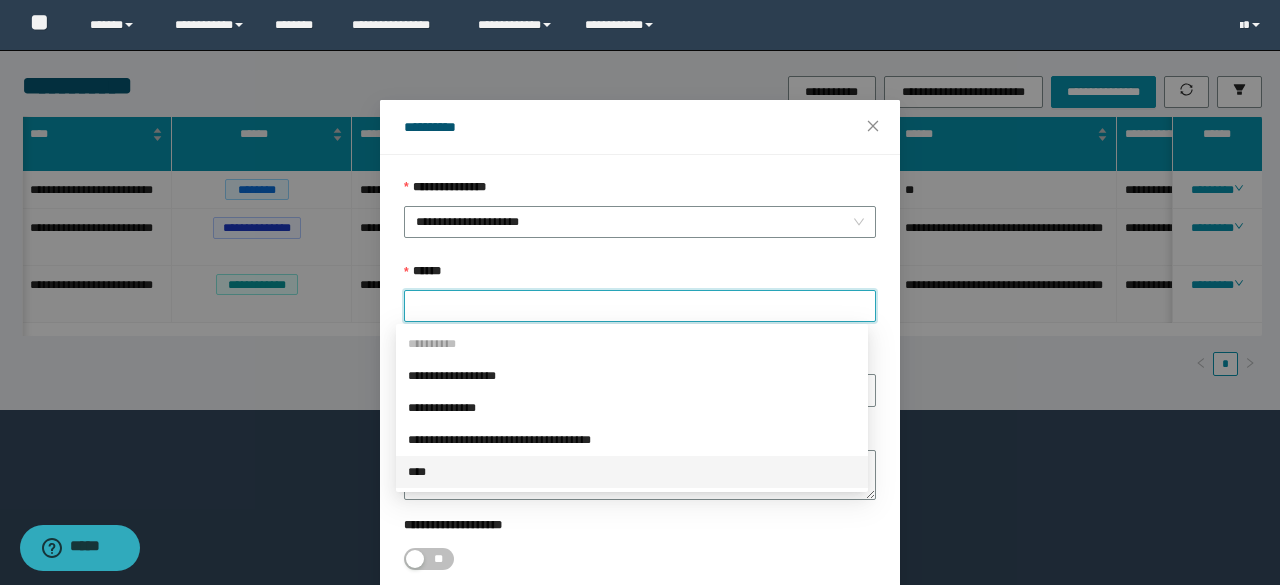 click on "****" at bounding box center (0, 0) 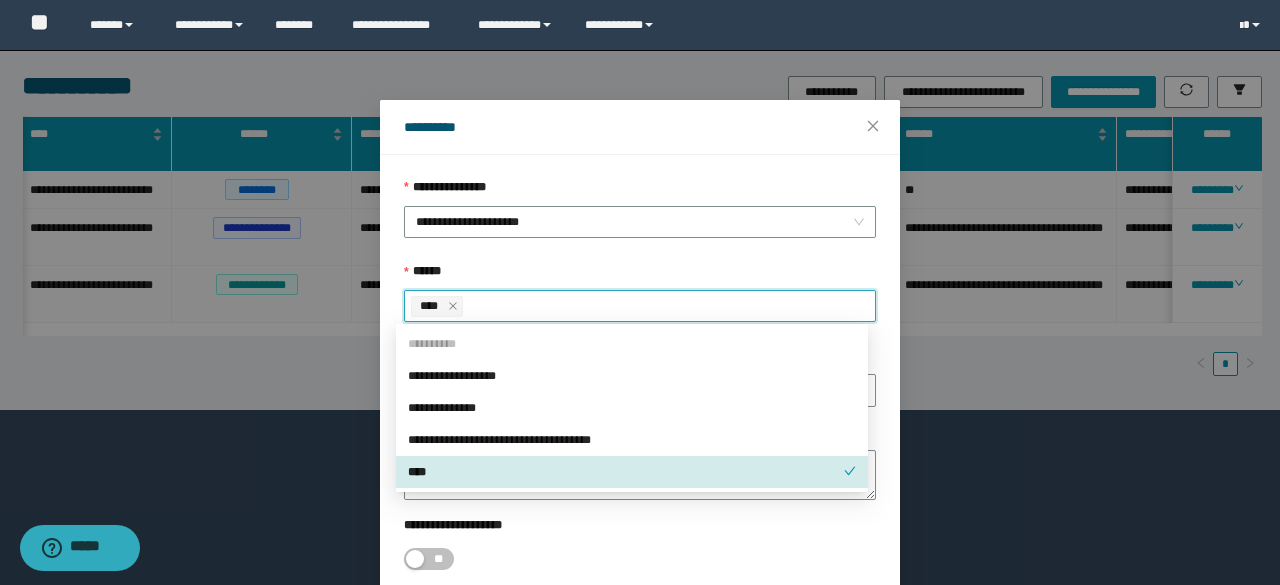 click on "**********" at bounding box center (640, 192) 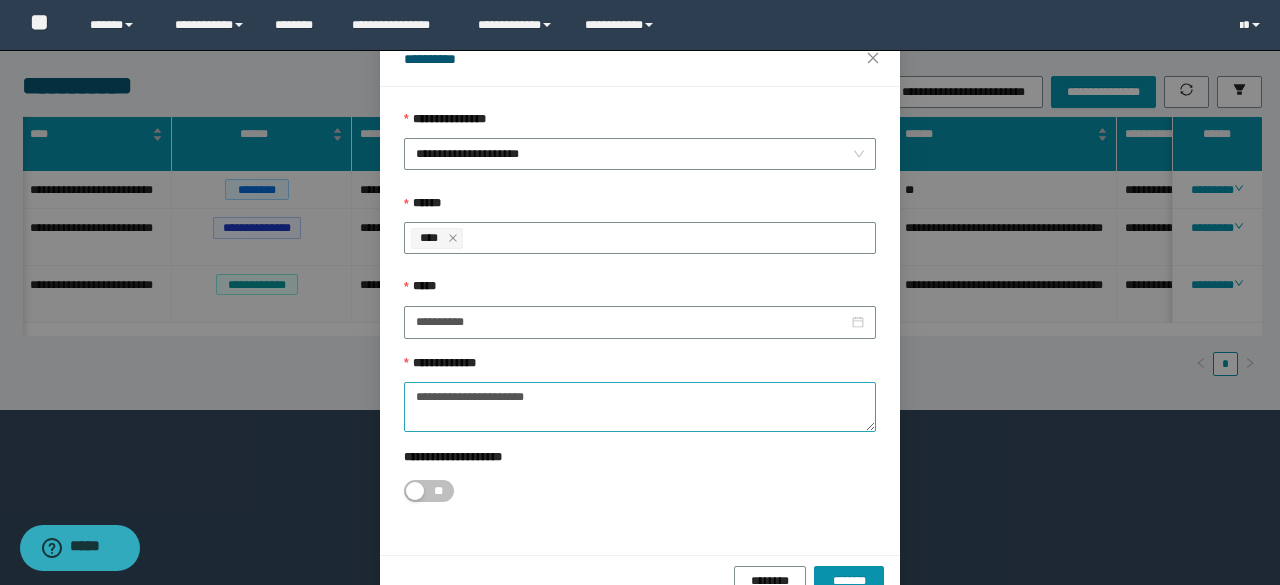 scroll, scrollTop: 112, scrollLeft: 0, axis: vertical 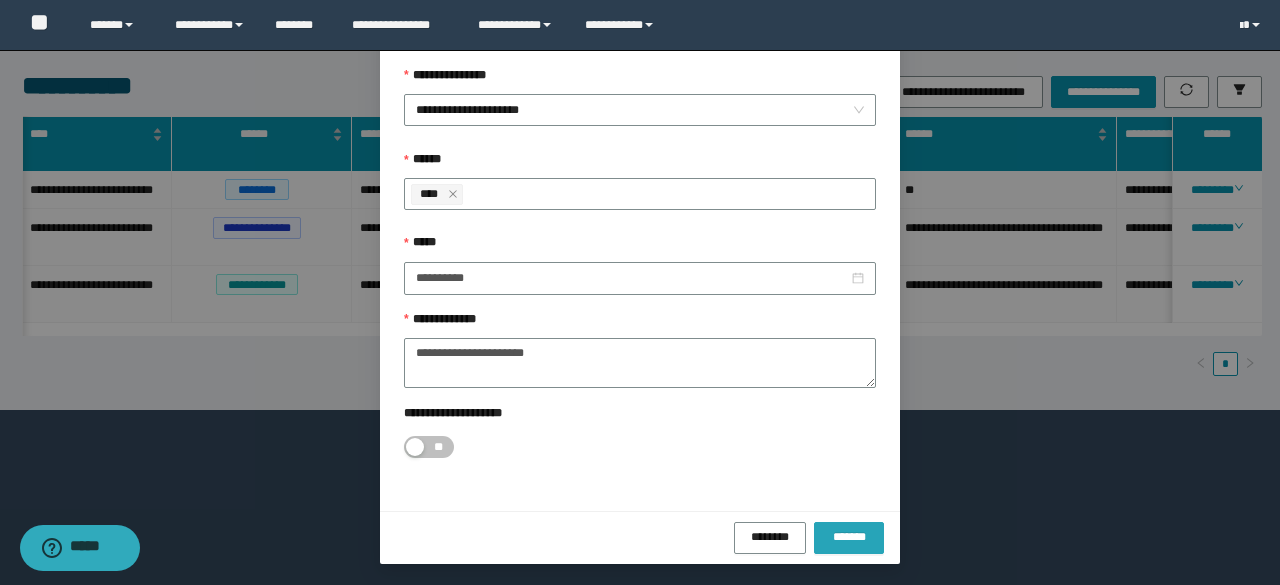 click on "*******" at bounding box center (849, 536) 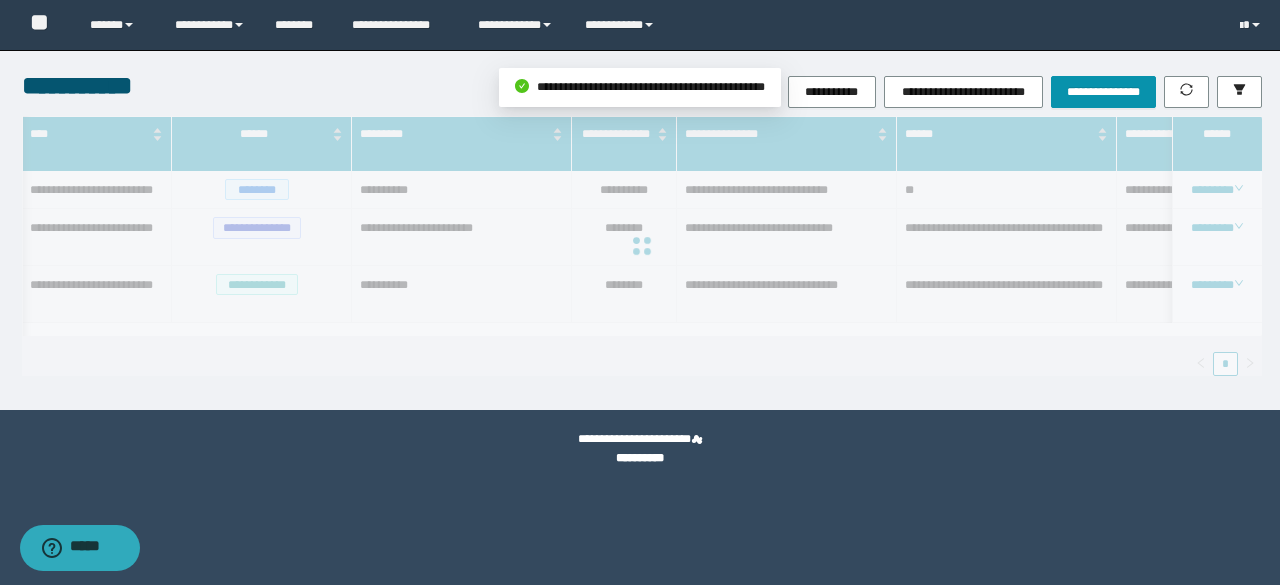 scroll, scrollTop: 0, scrollLeft: 0, axis: both 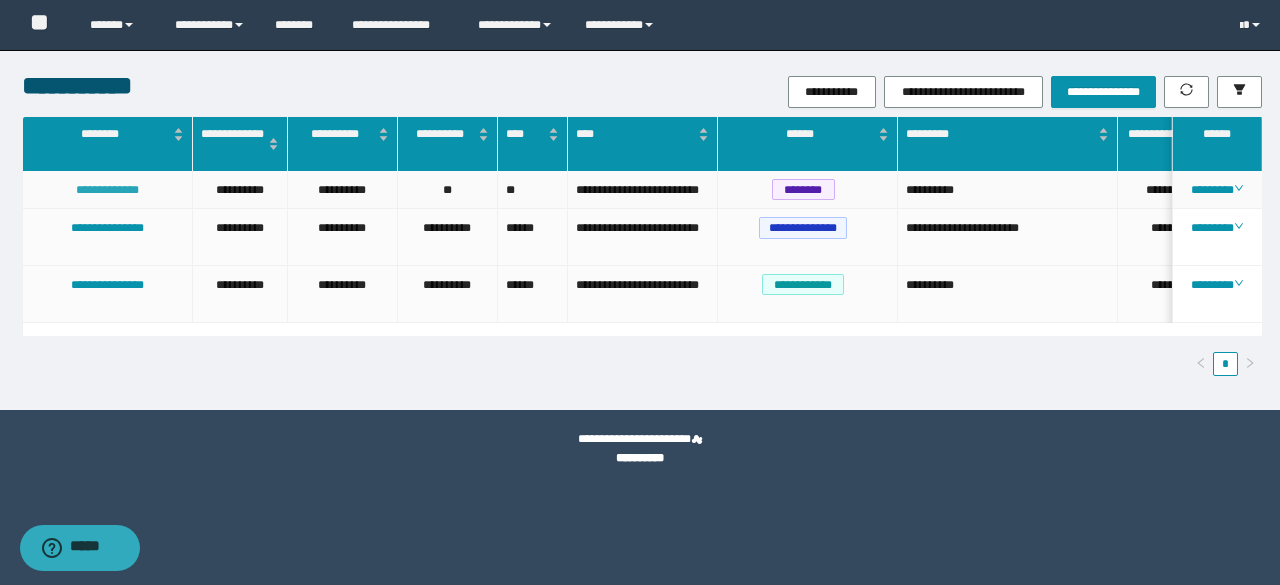 click on "**********" at bounding box center (107, 190) 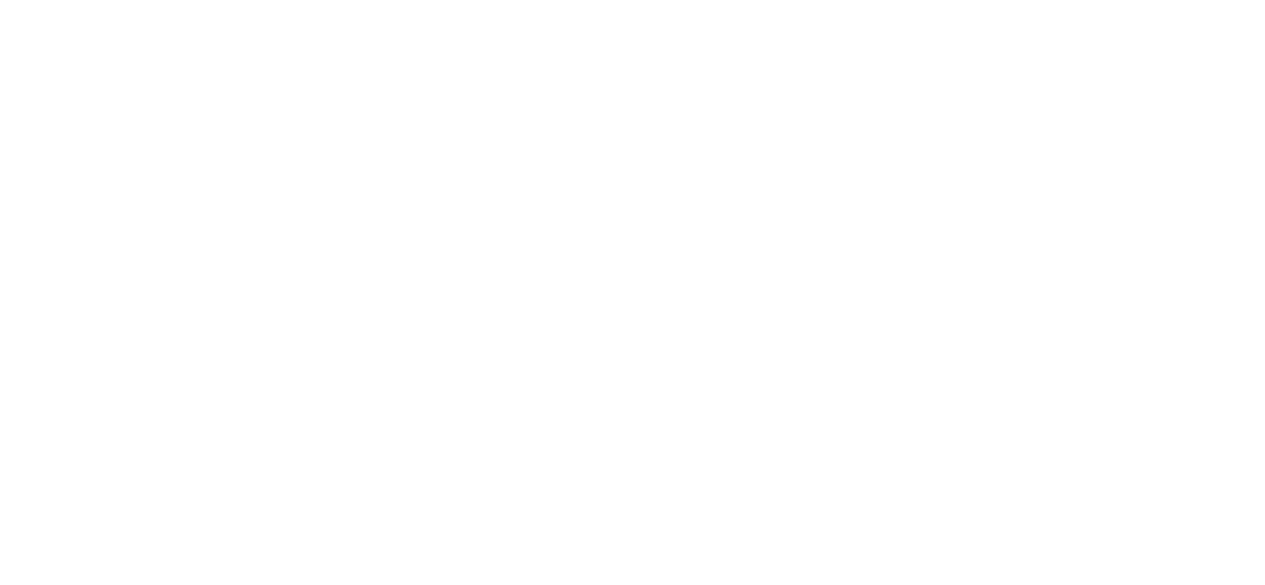 scroll, scrollTop: 0, scrollLeft: 0, axis: both 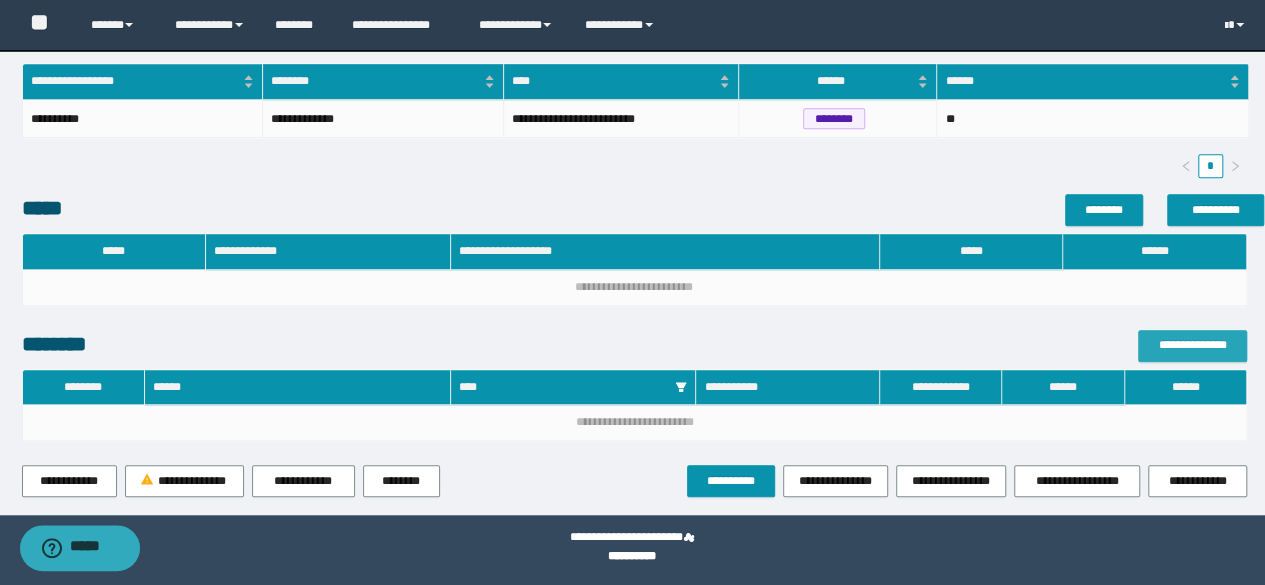 click on "**********" at bounding box center [1192, 345] 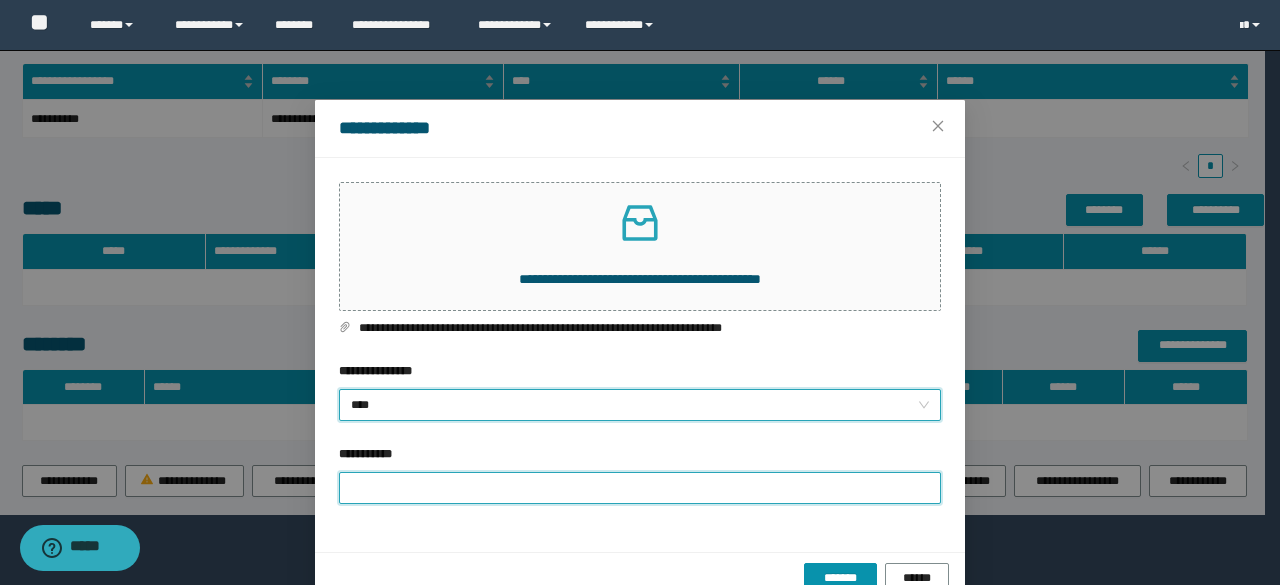click on "**********" at bounding box center (640, 488) 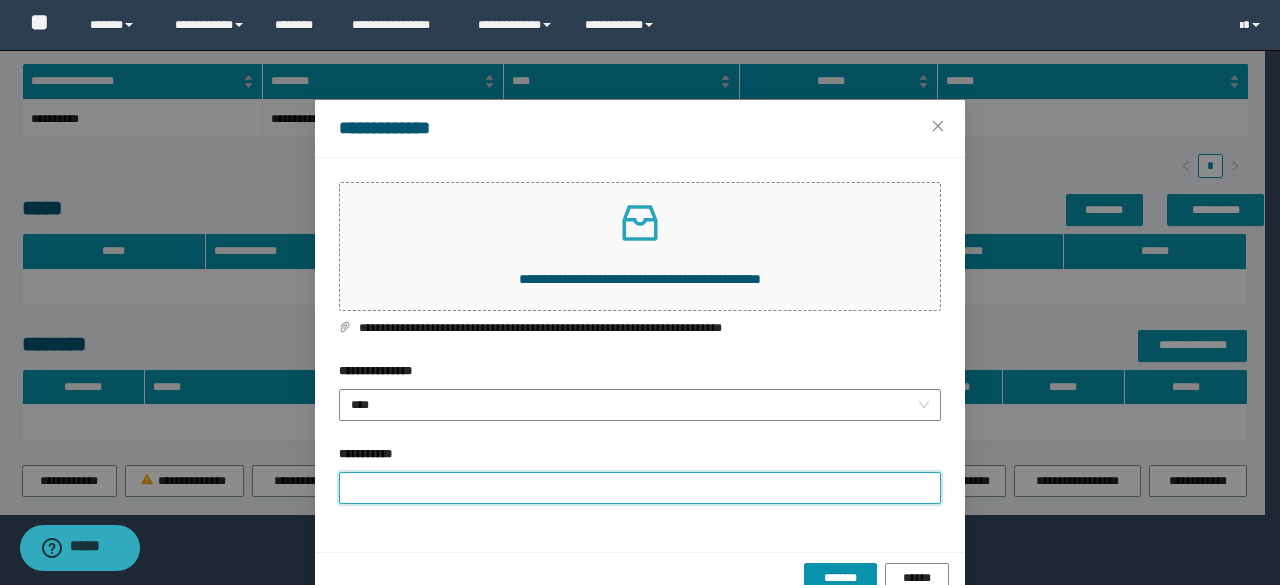 type on "**********" 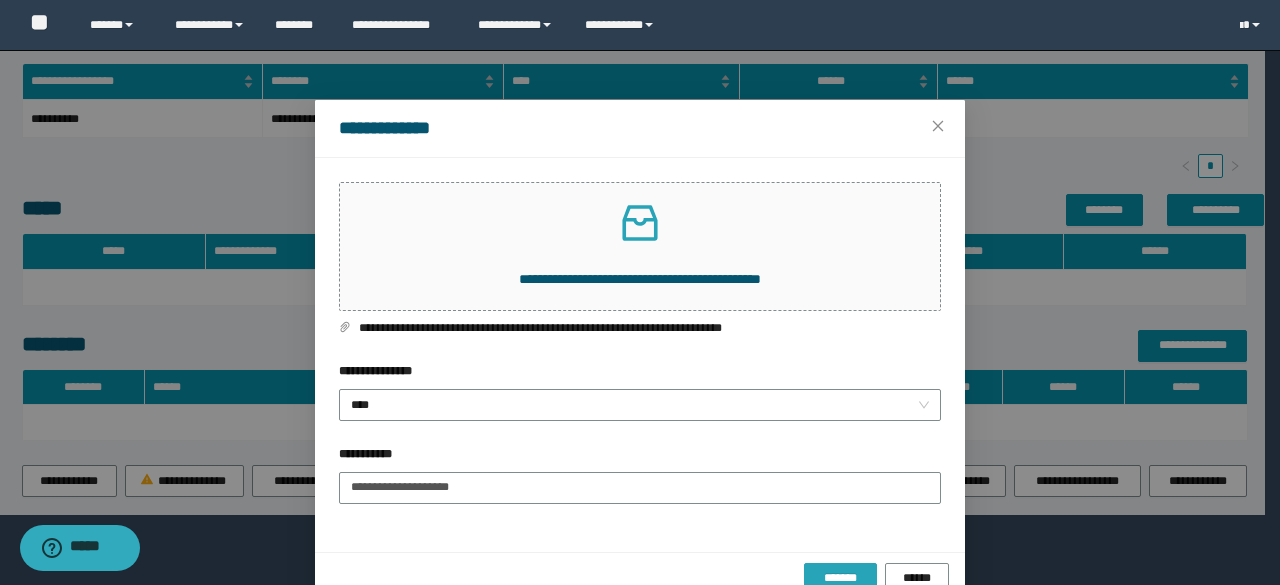 click on "*******" at bounding box center [841, 579] 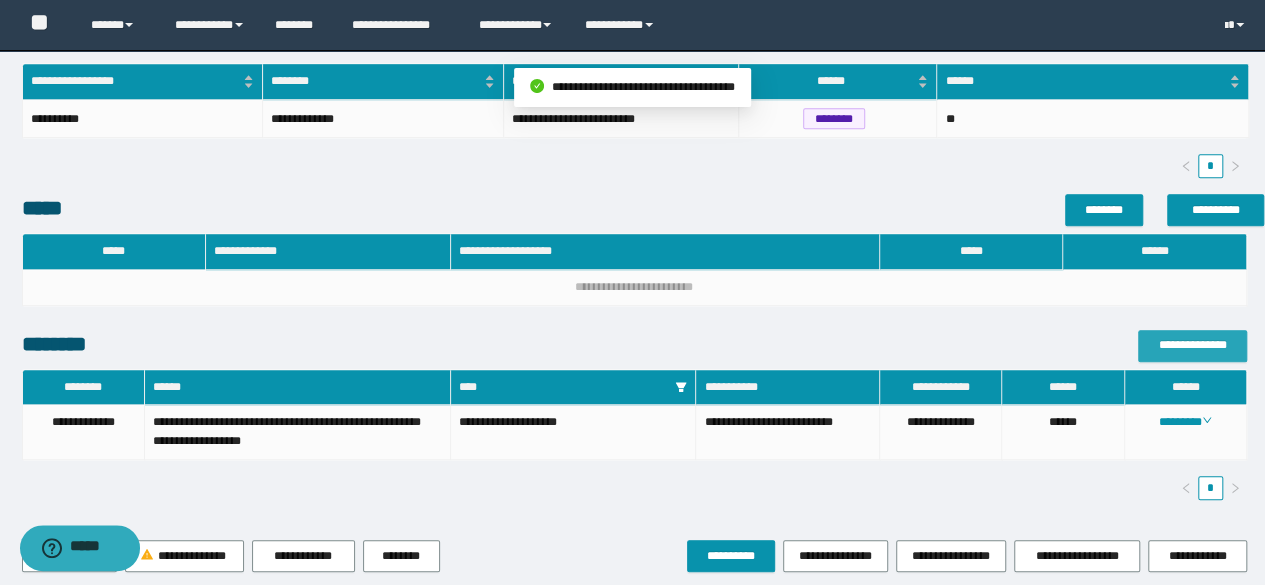 click on "**********" at bounding box center (1192, 345) 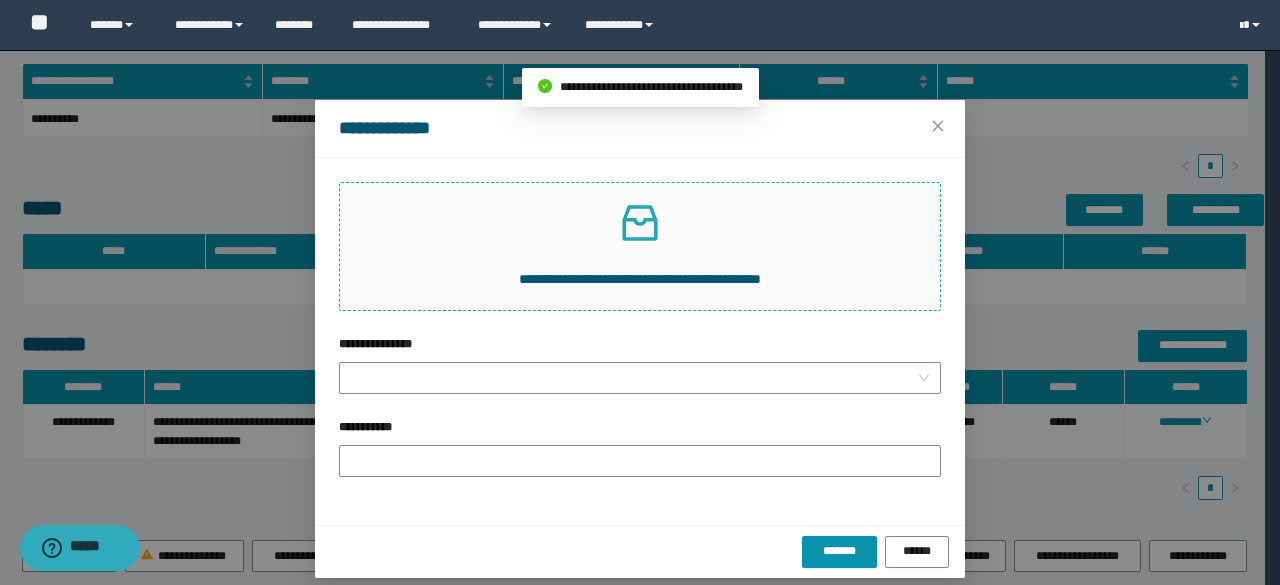 click at bounding box center [640, 223] 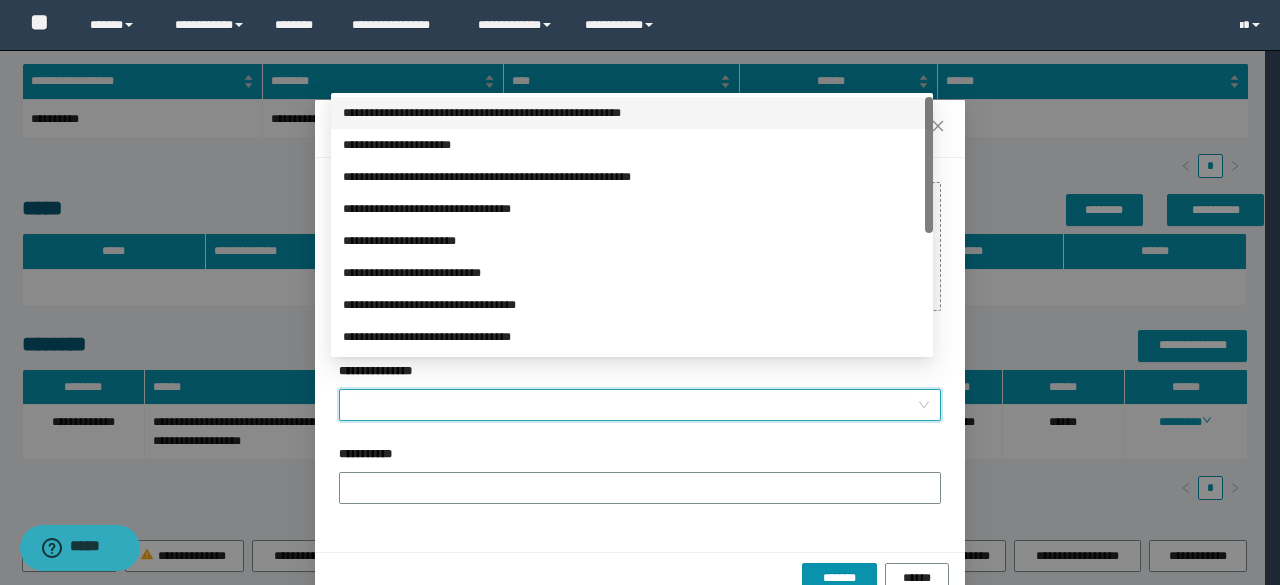 click on "**********" at bounding box center (634, 405) 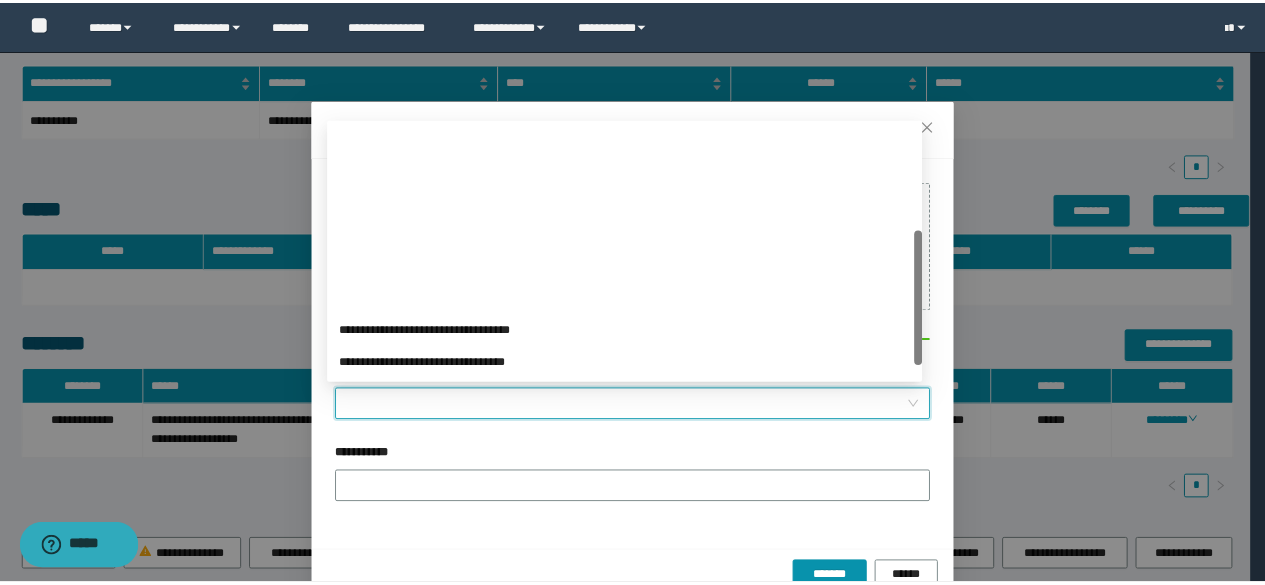 scroll, scrollTop: 224, scrollLeft: 0, axis: vertical 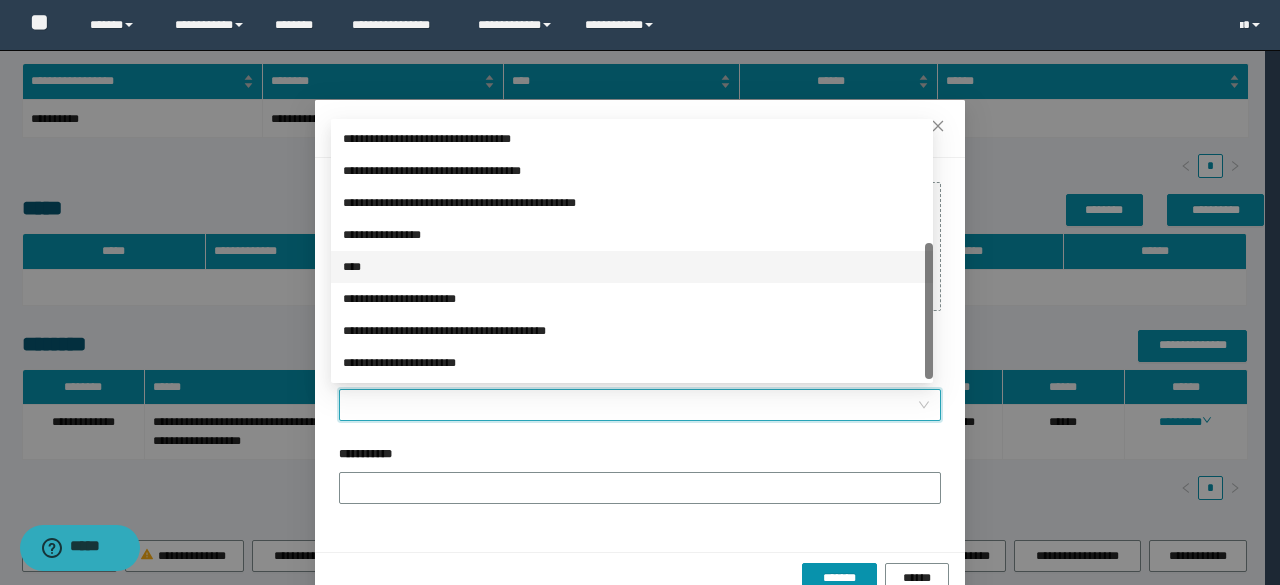 click on "****" at bounding box center [632, 267] 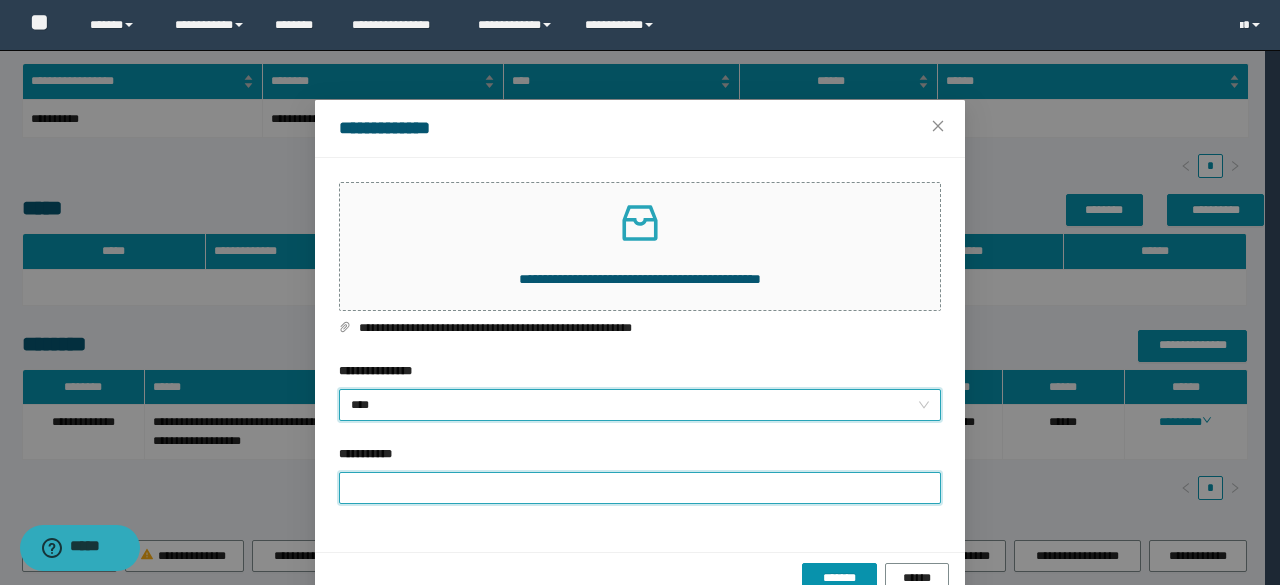 click on "**********" at bounding box center [640, 488] 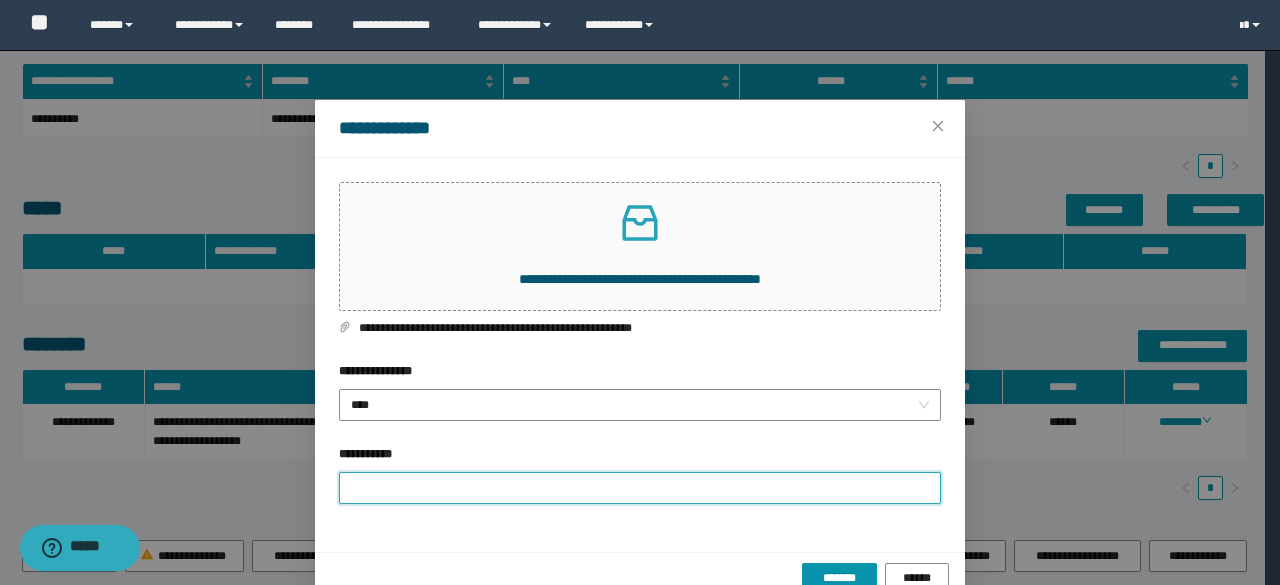 type on "**********" 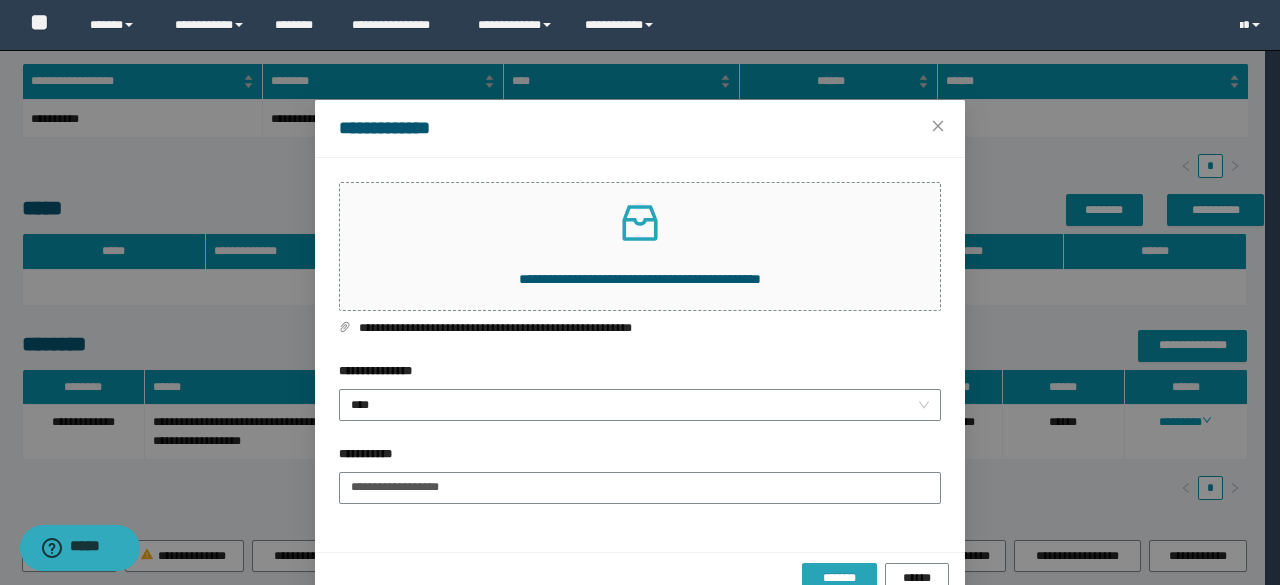 click on "*******" at bounding box center (839, 578) 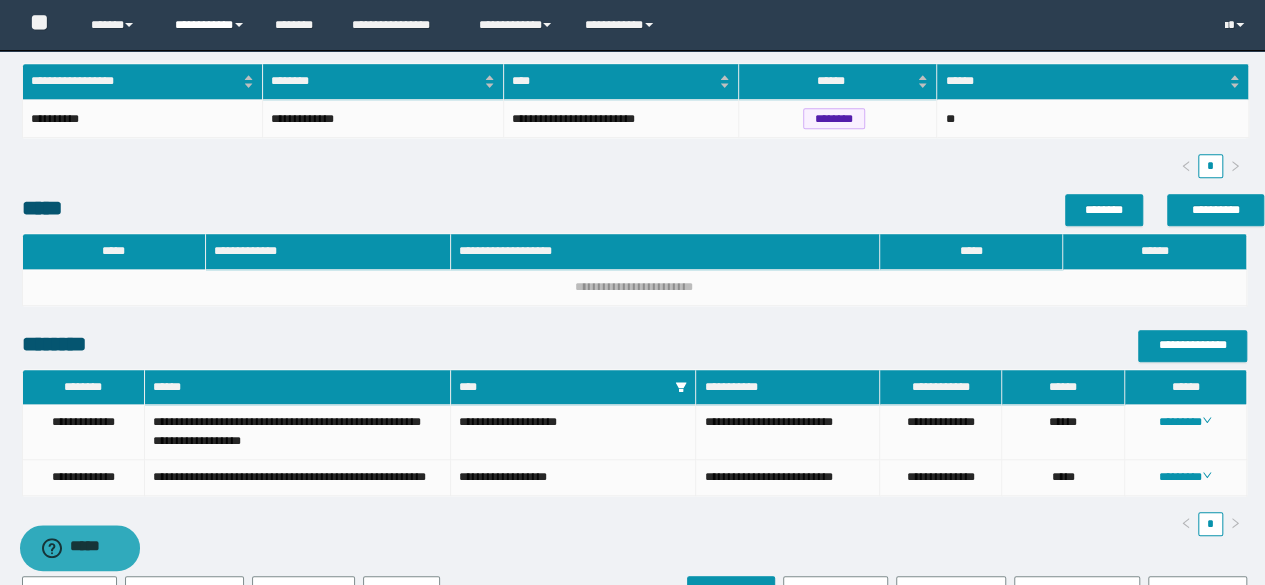 click on "**********" at bounding box center [117, 25] 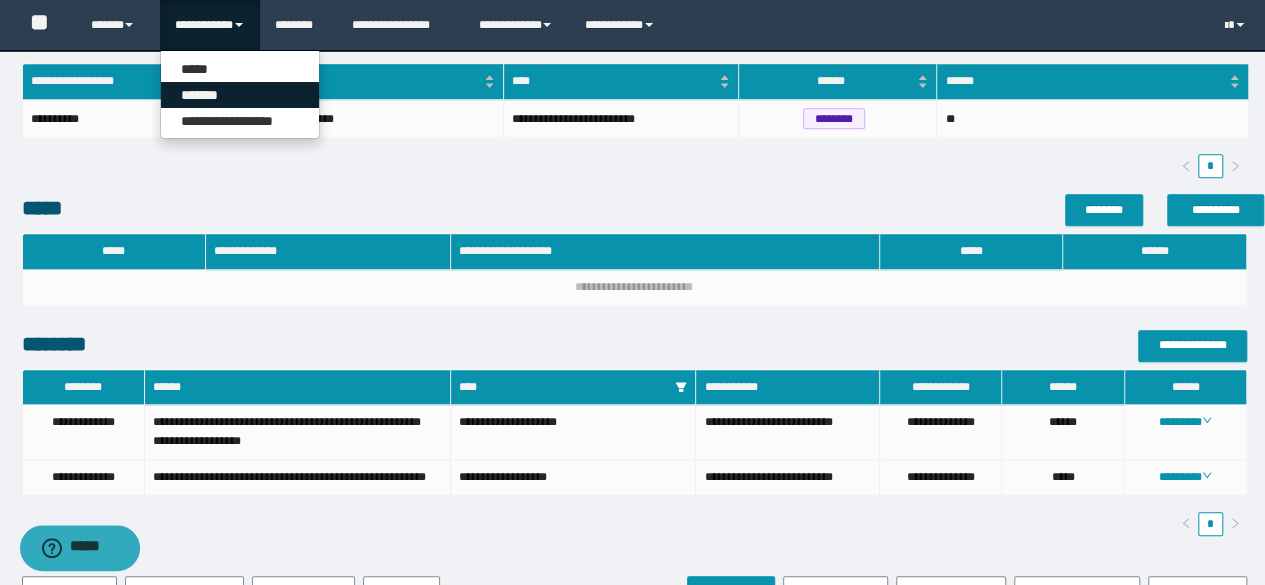 click on "*******" at bounding box center (240, 95) 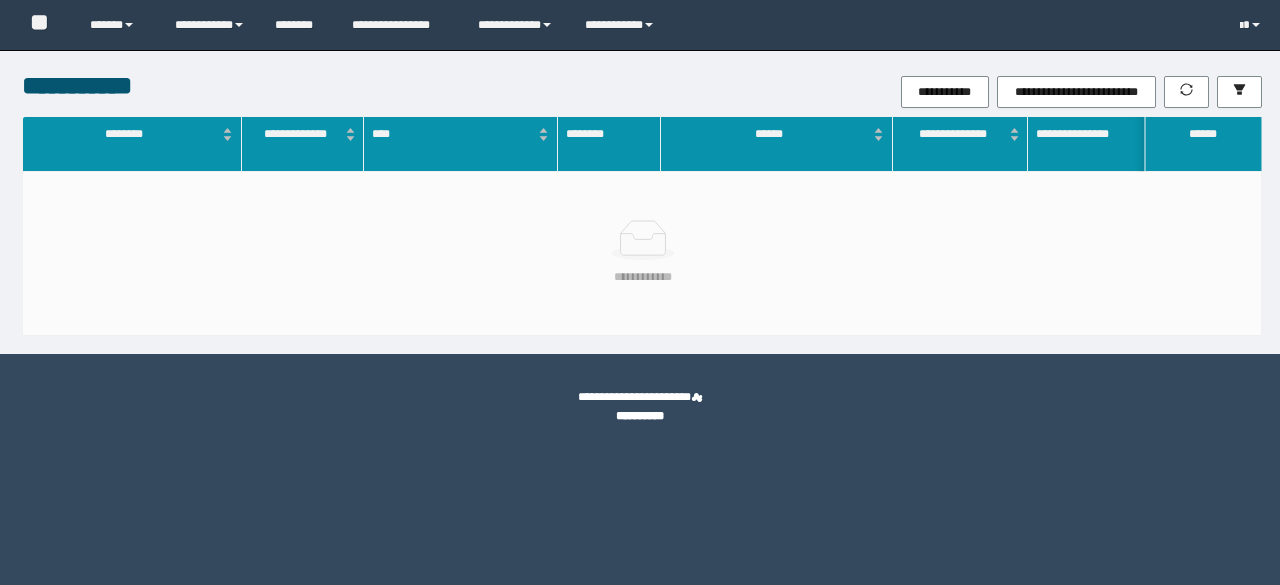 scroll, scrollTop: 0, scrollLeft: 0, axis: both 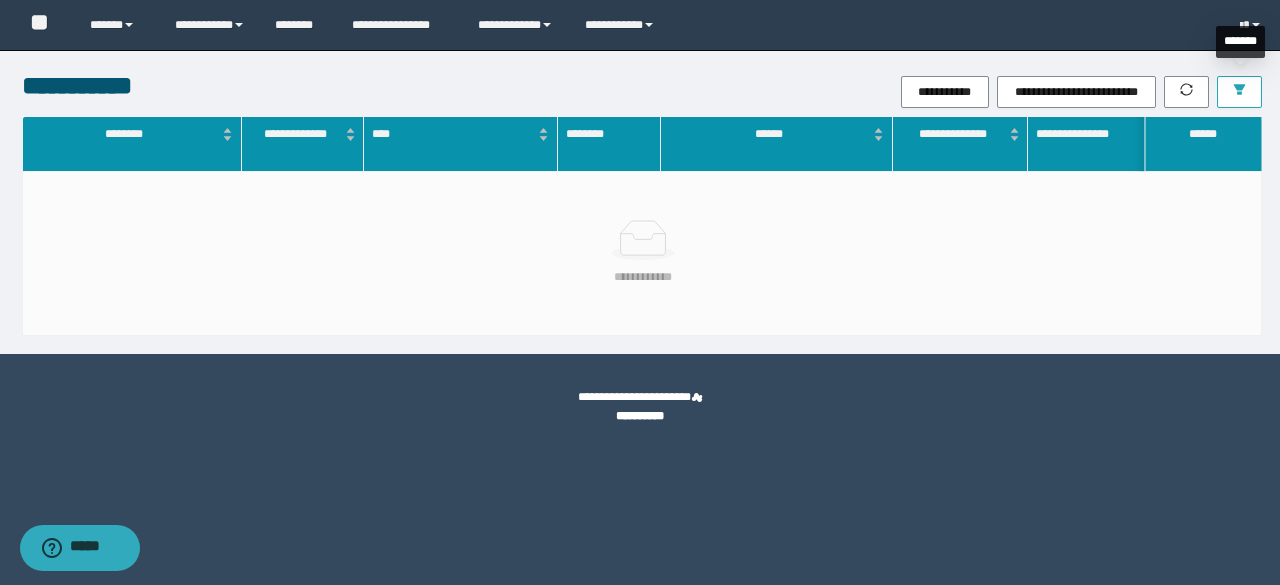click at bounding box center [1239, 92] 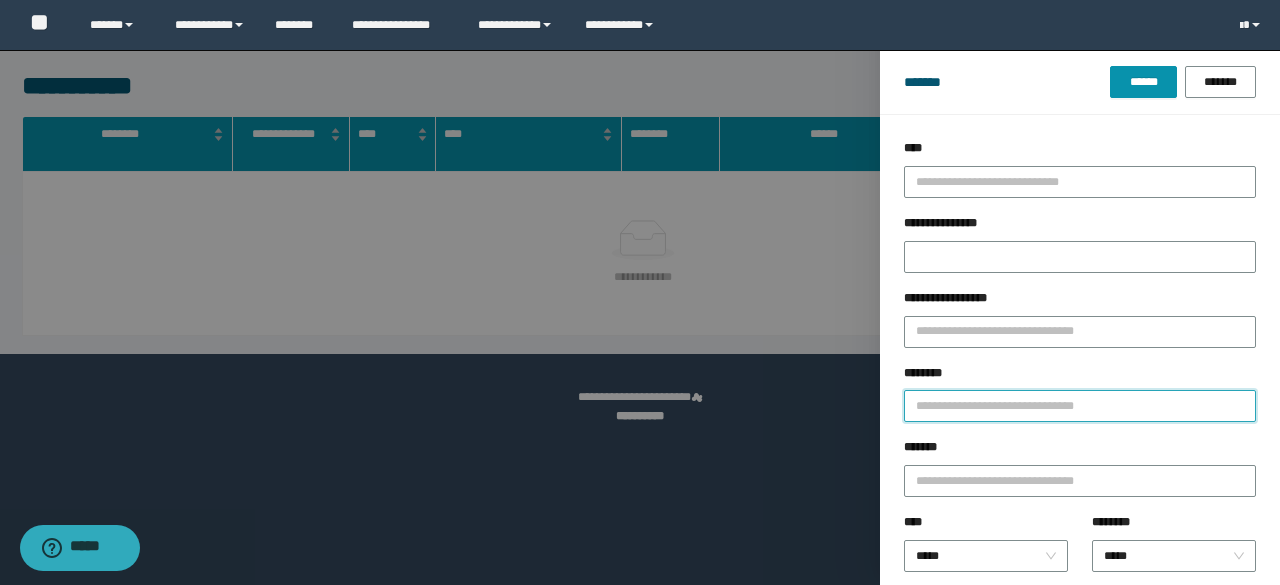 click on "[REDACTED]" at bounding box center (1080, 406) 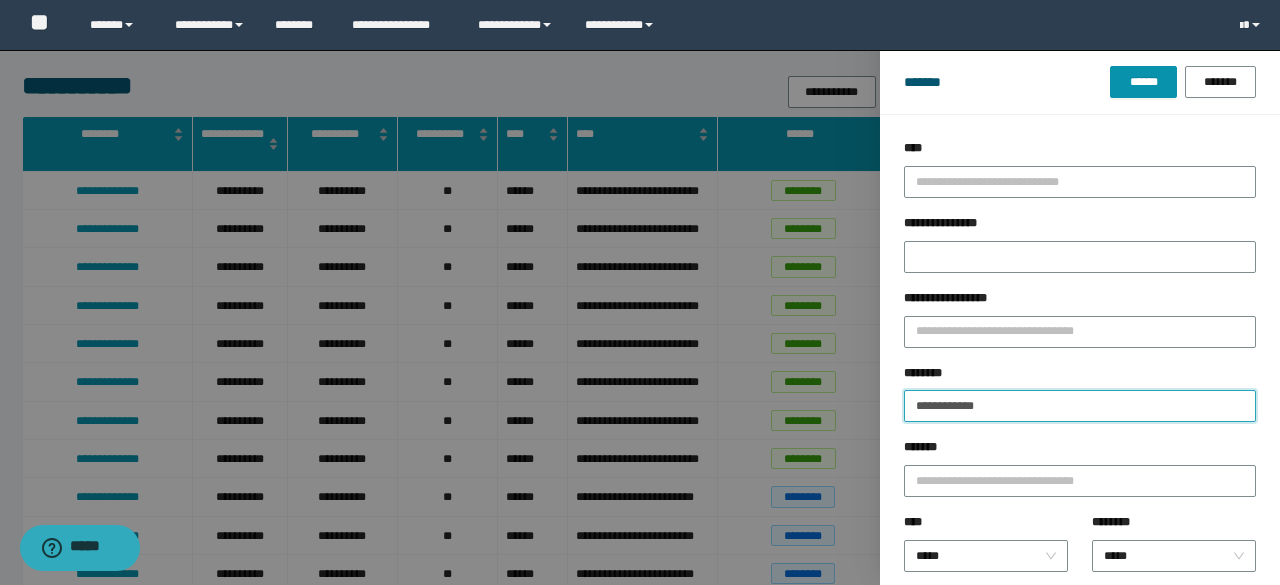 click on "[REDACTED]" at bounding box center [1143, 82] 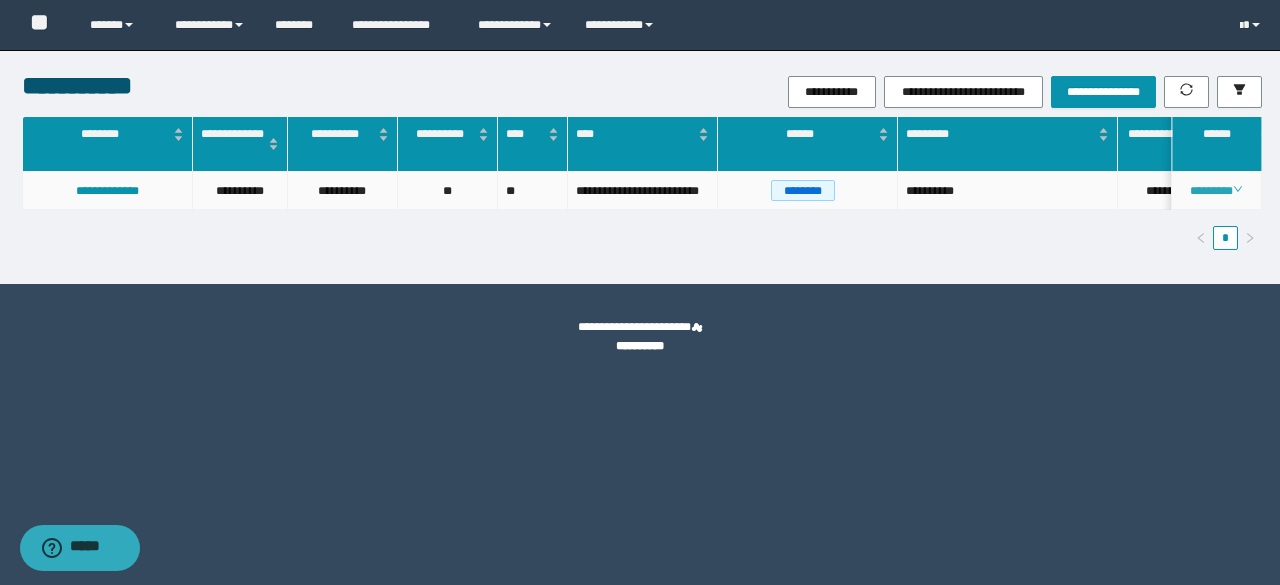 click at bounding box center (1238, 189) 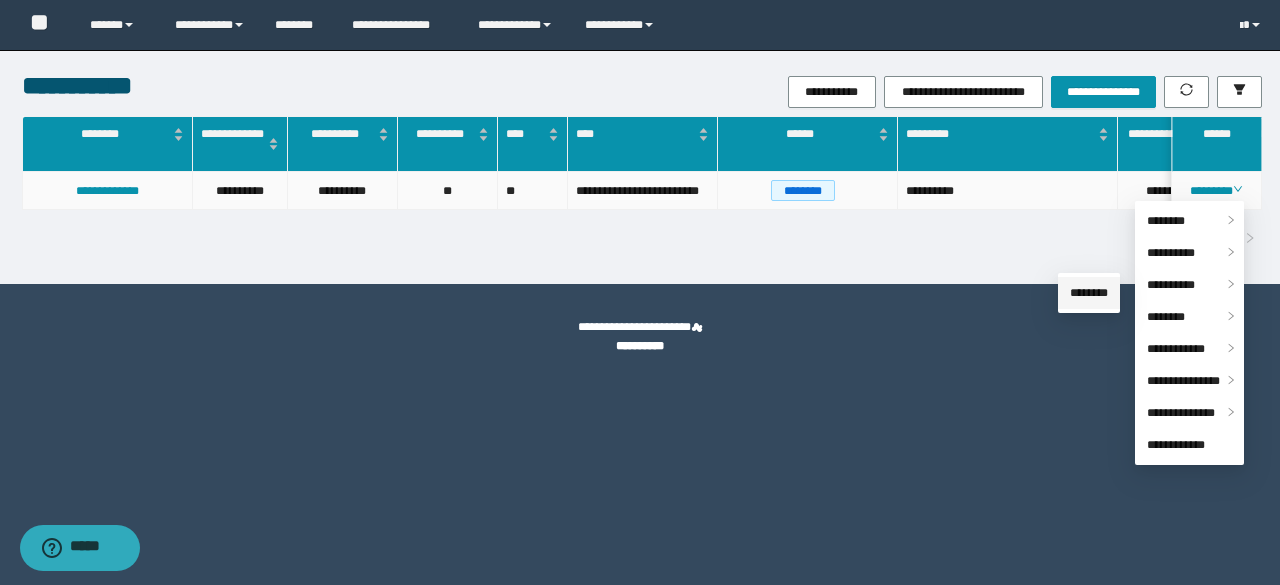 drag, startPoint x: 1155, startPoint y: 291, endPoint x: 1122, endPoint y: 294, distance: 33.13608 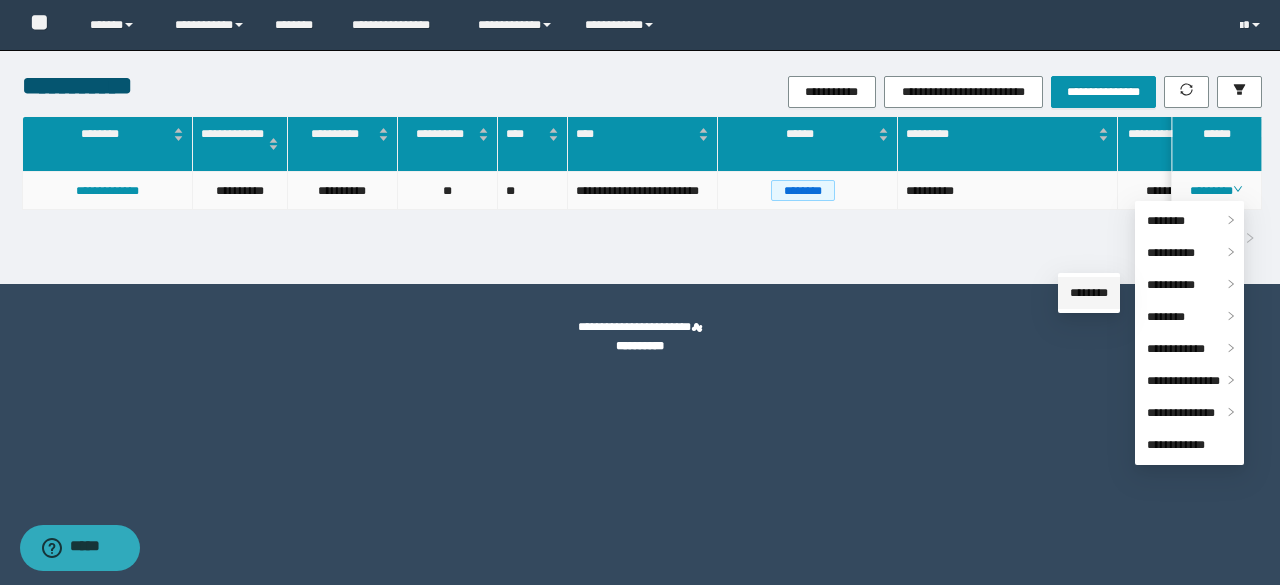 click on "********" at bounding box center (1089, 293) 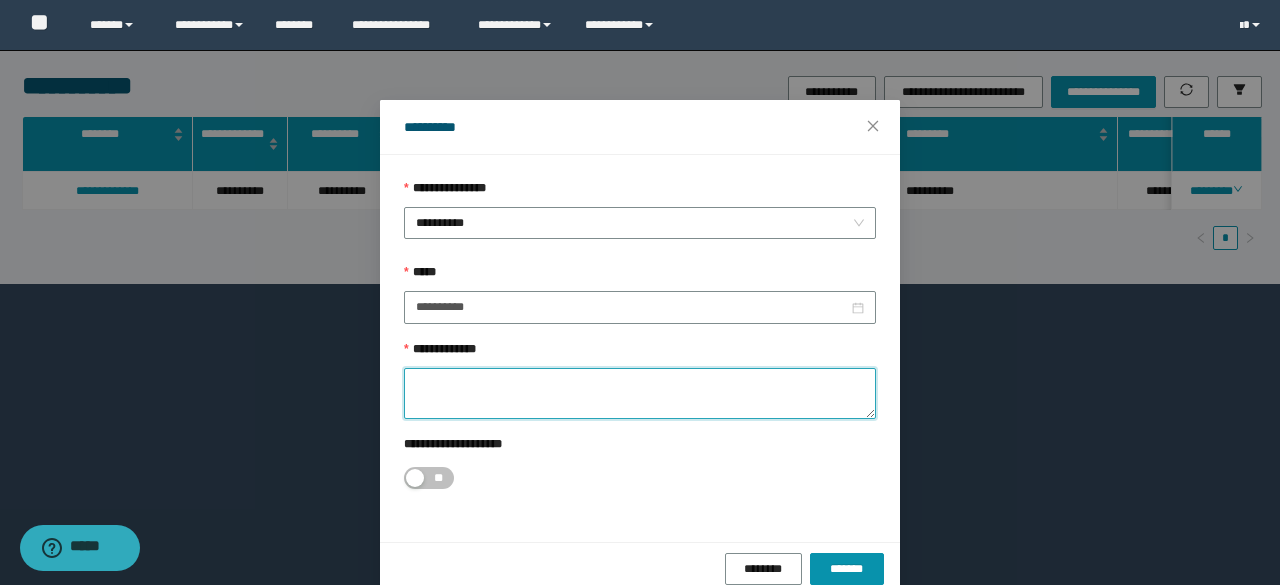 click on "**********" at bounding box center [640, 393] 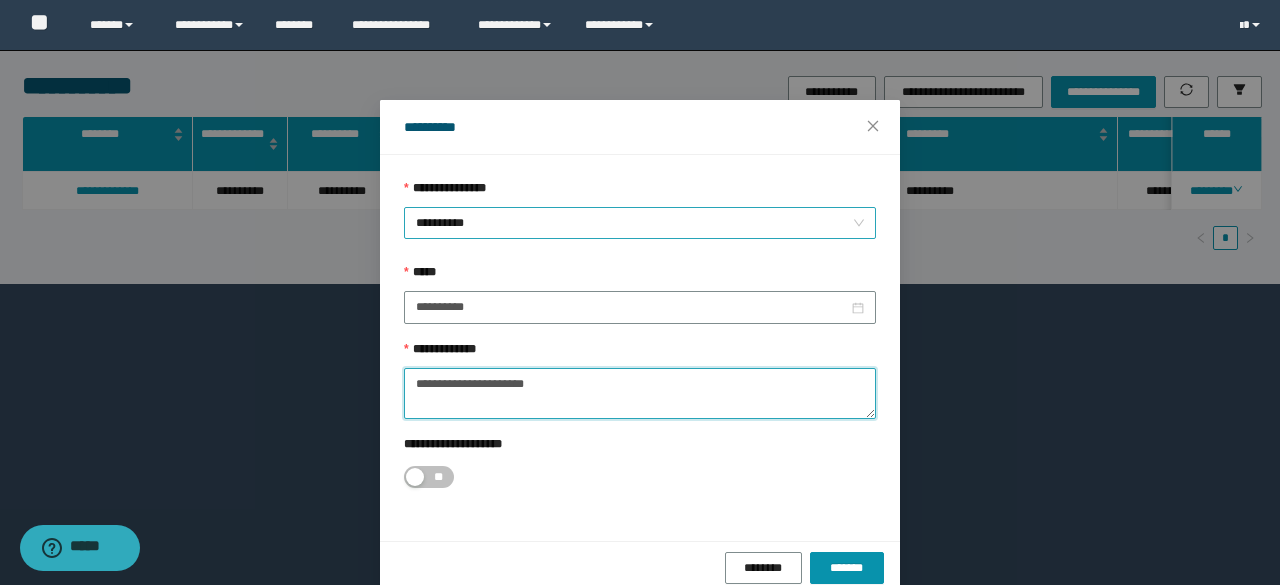 click on "**********" at bounding box center (640, 223) 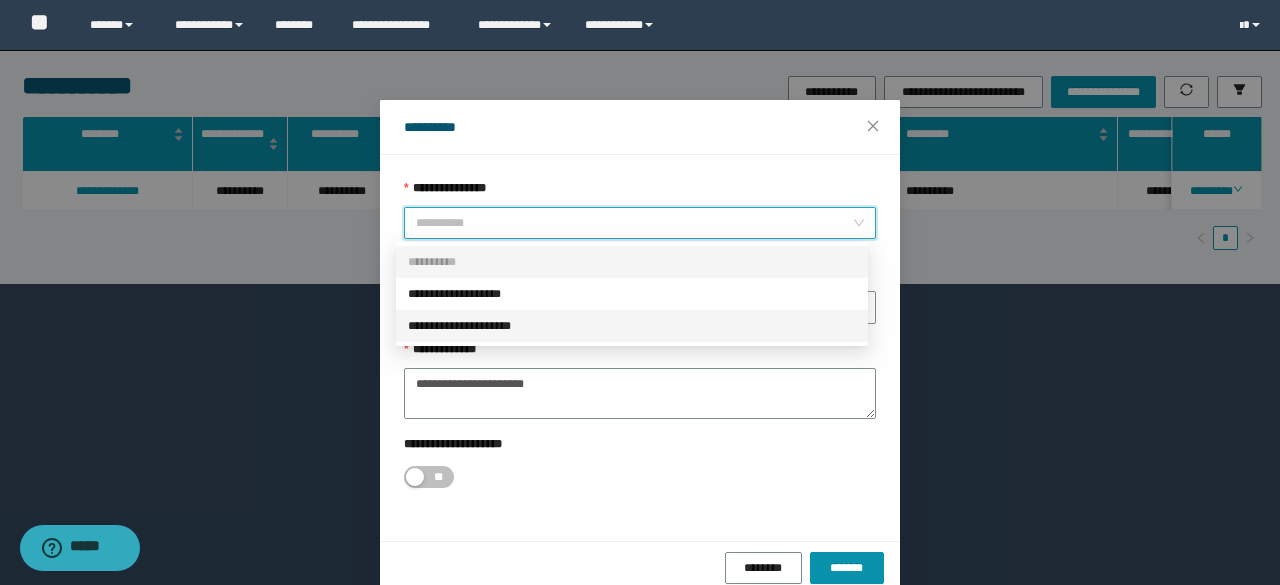 click on "**********" at bounding box center (632, 326) 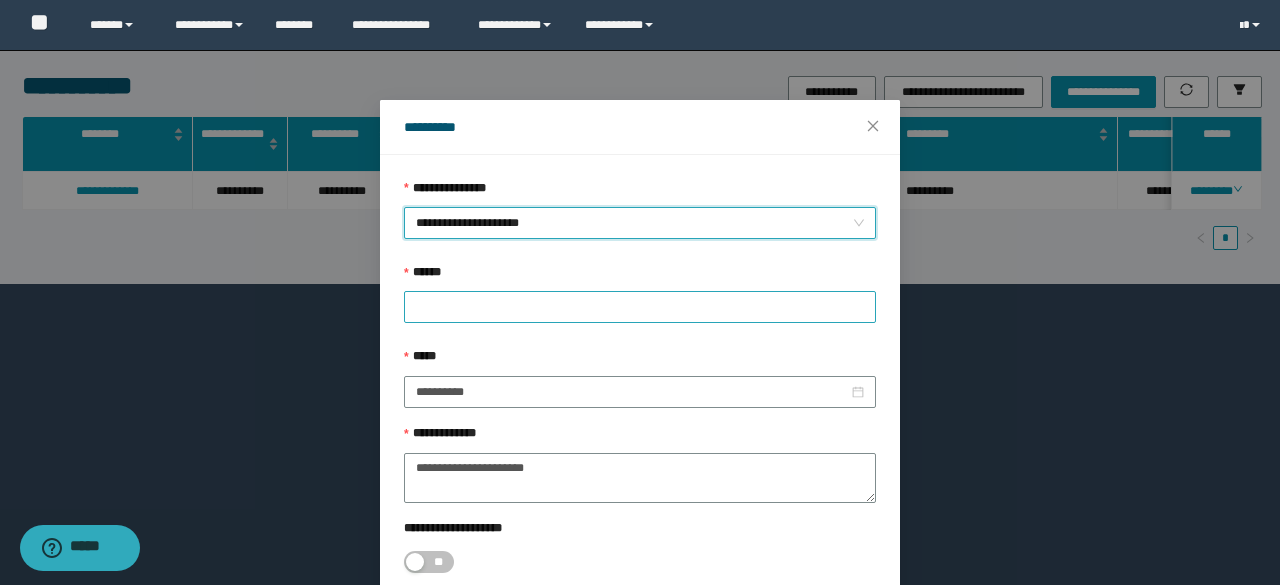 click at bounding box center [640, 307] 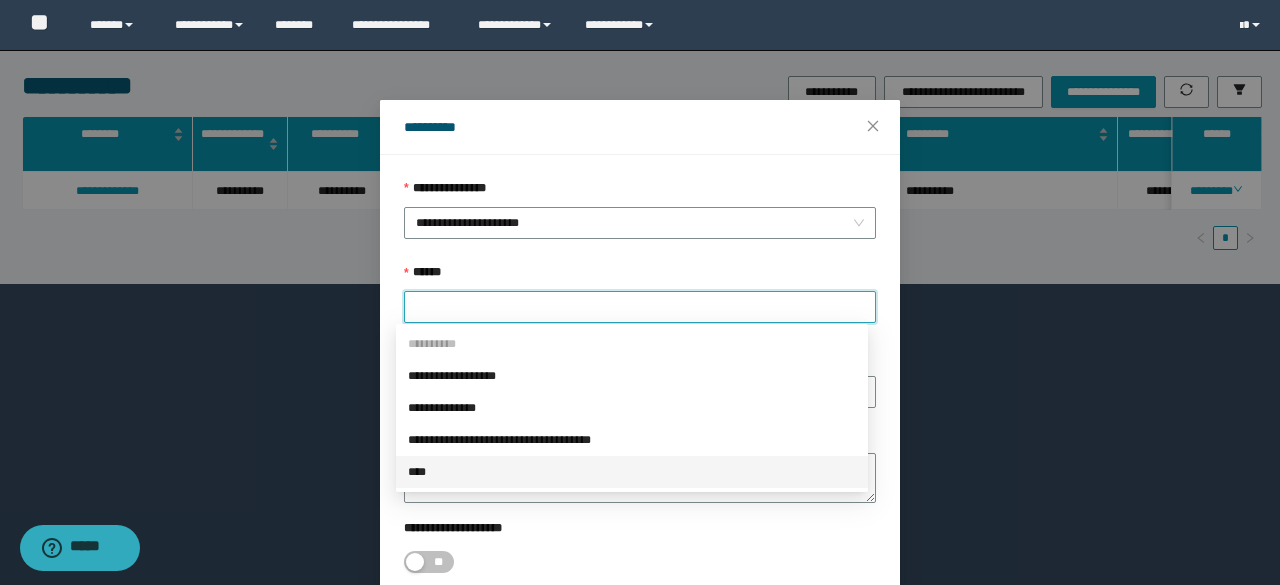 click on "****" at bounding box center (0, 0) 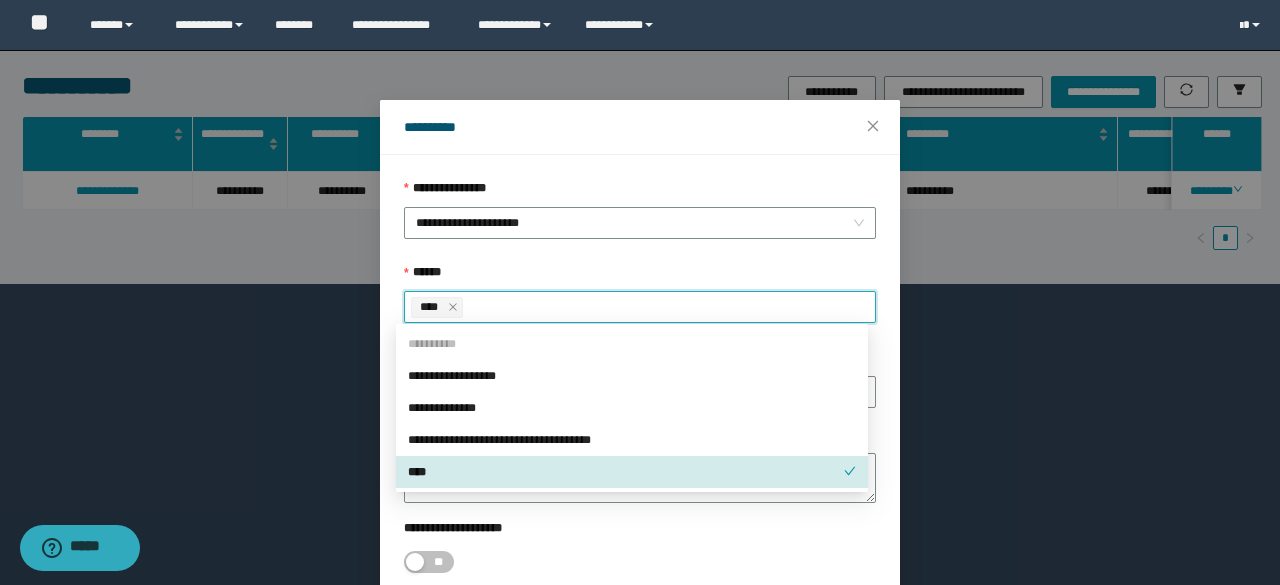 click on "**" at bounding box center [640, 223] 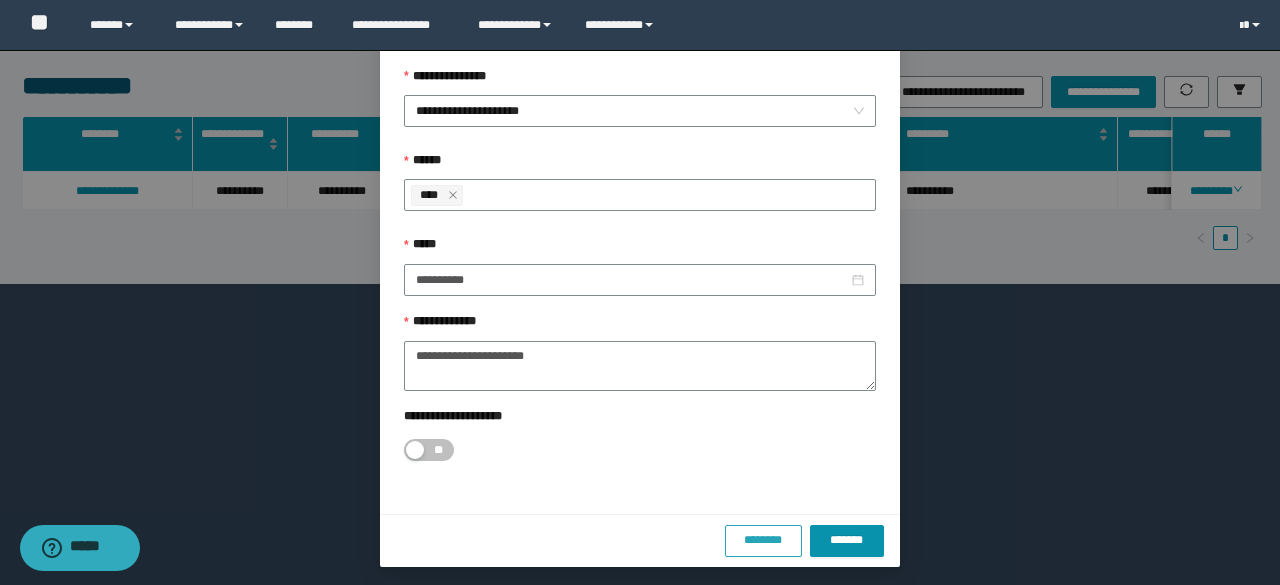 scroll, scrollTop: 112, scrollLeft: 0, axis: vertical 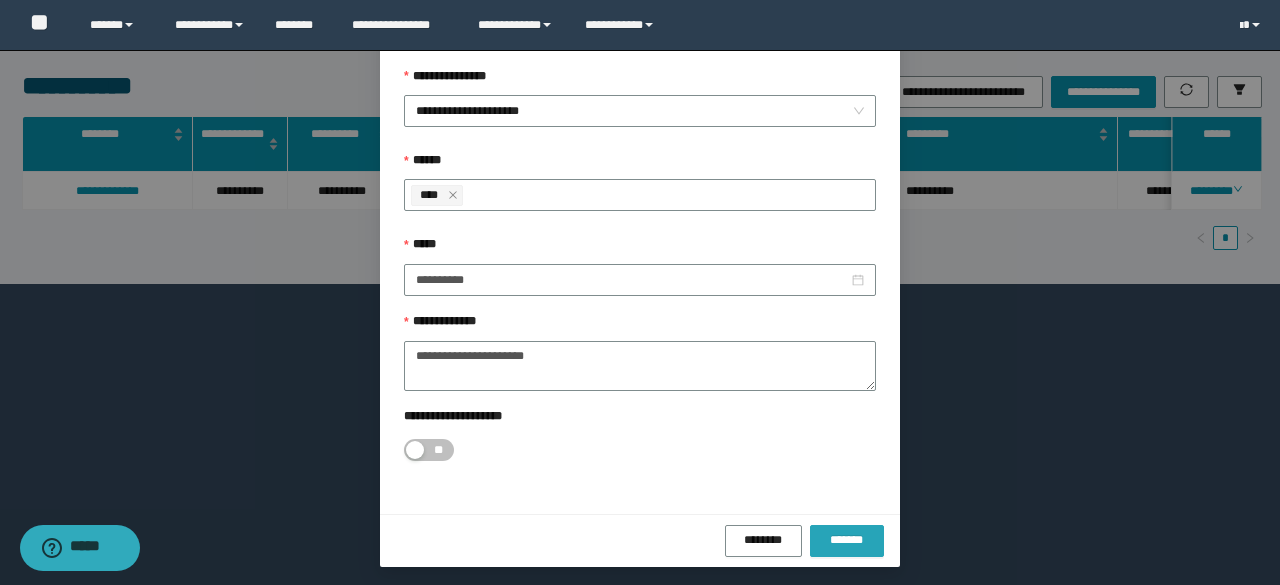 click on "*******" at bounding box center [847, 541] 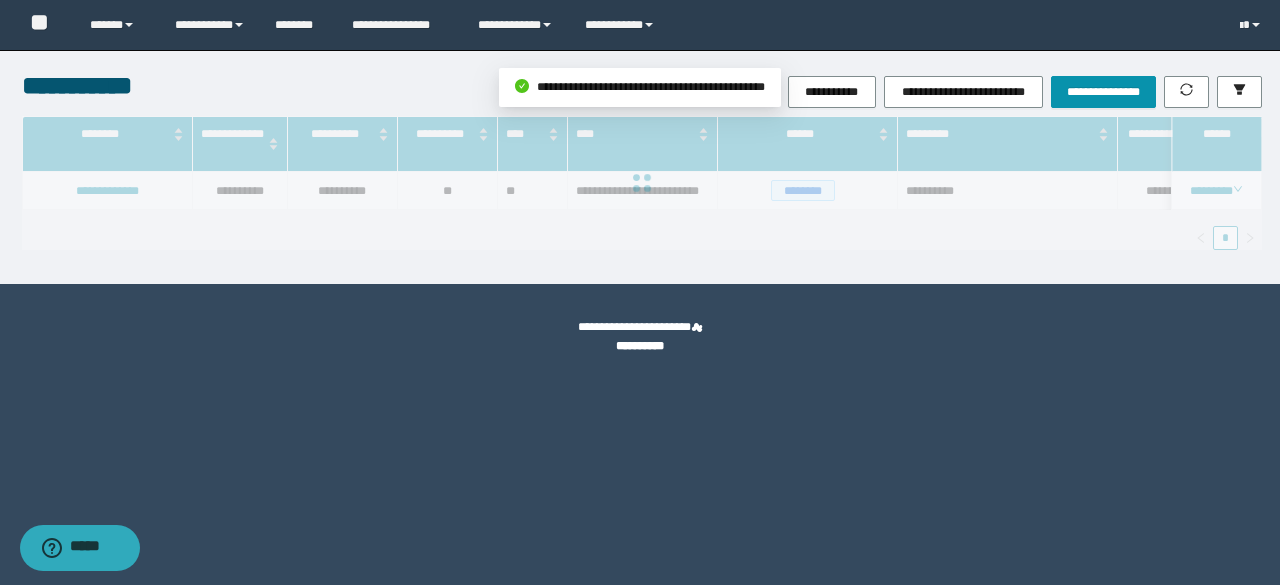 scroll, scrollTop: 0, scrollLeft: 0, axis: both 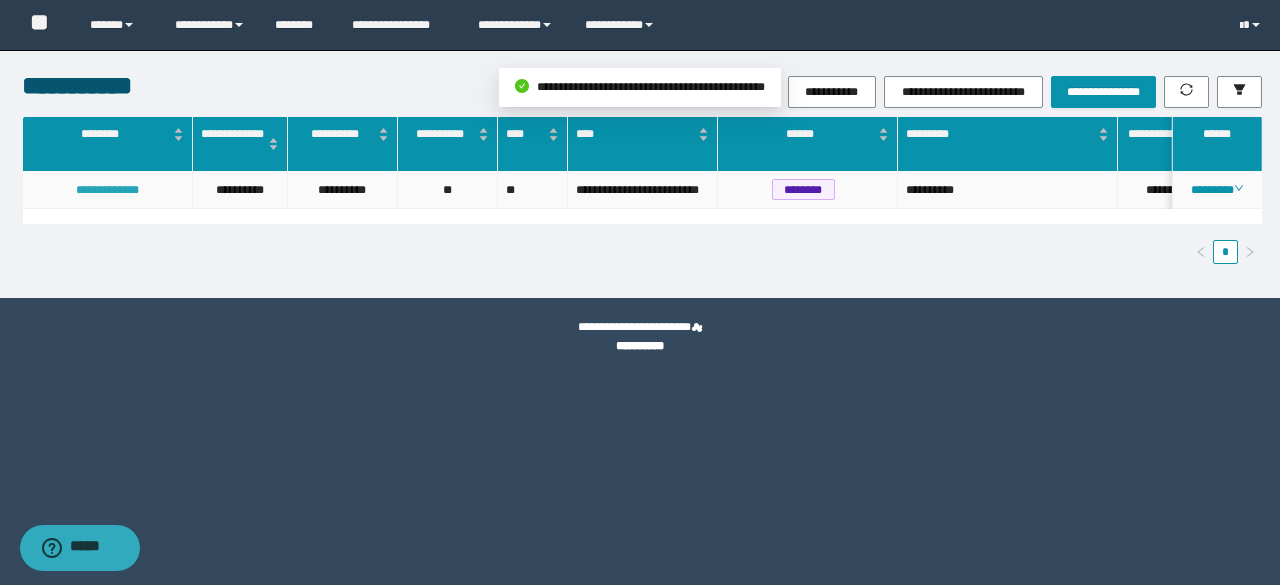 click on "**********" at bounding box center [107, 190] 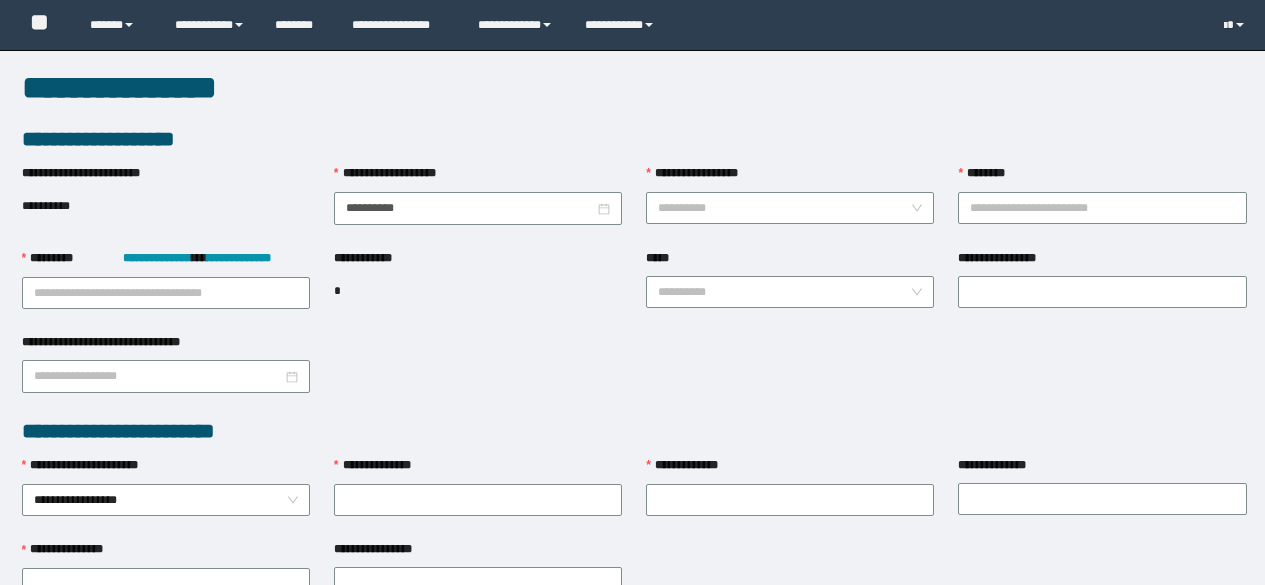 scroll, scrollTop: 0, scrollLeft: 0, axis: both 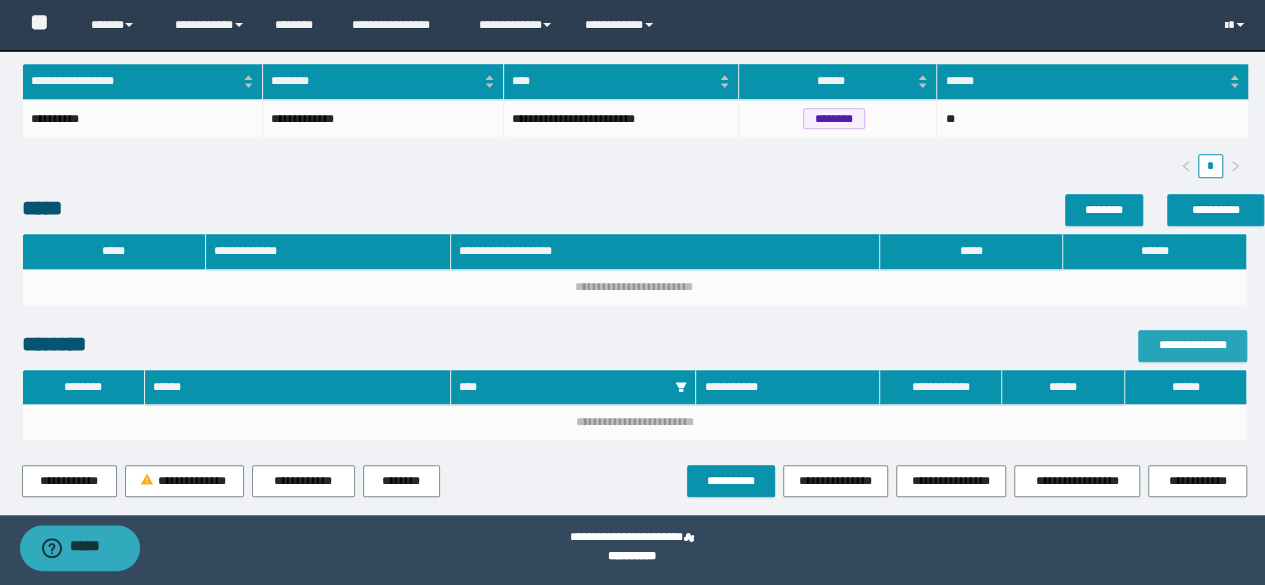 click on "**********" at bounding box center [1192, 345] 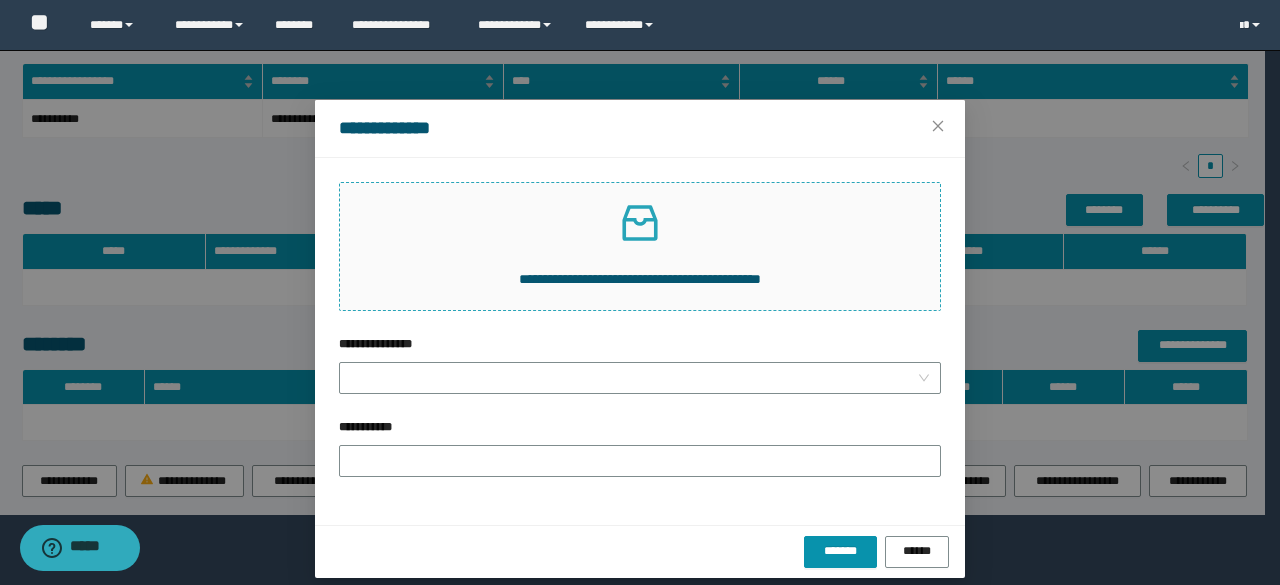 click at bounding box center (640, 223) 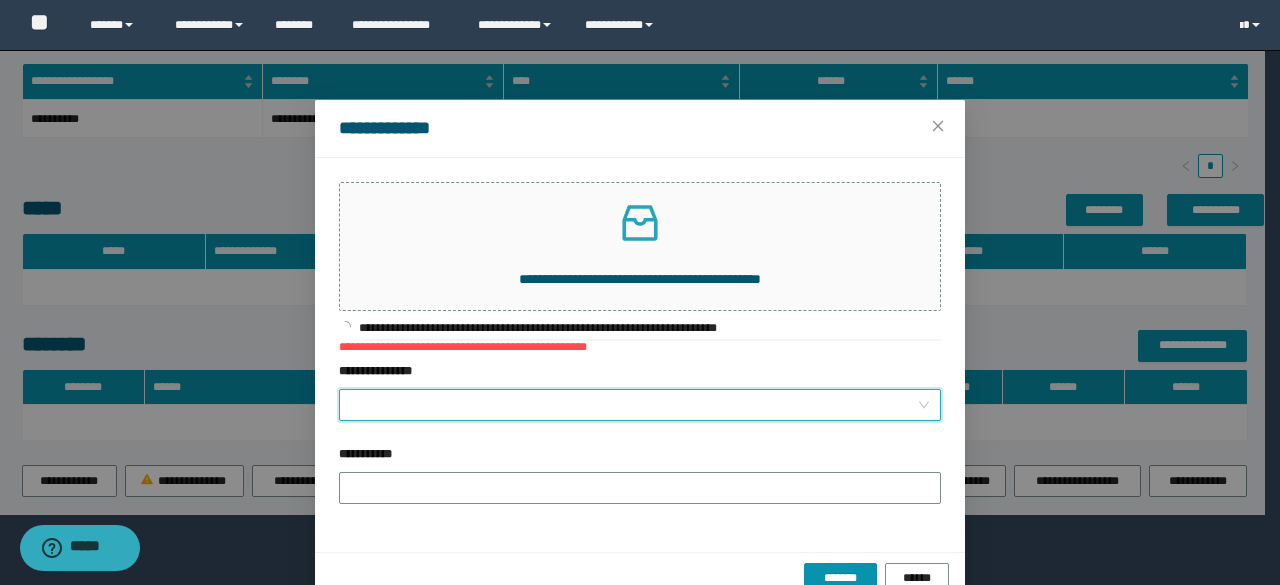 click on "**********" at bounding box center (634, 405) 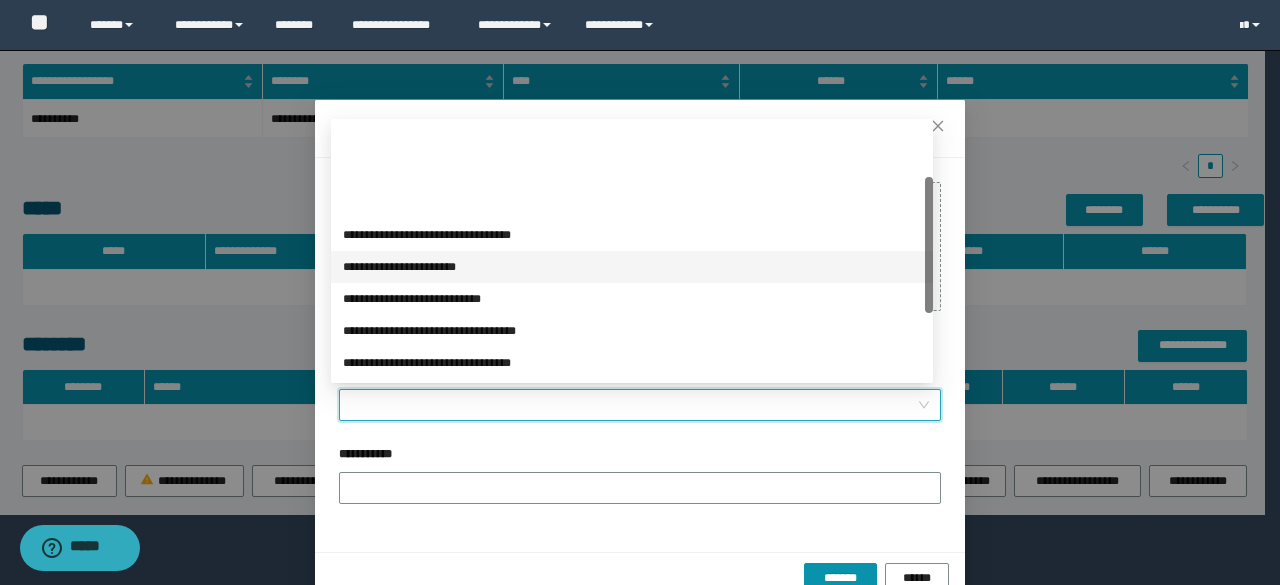scroll, scrollTop: 200, scrollLeft: 0, axis: vertical 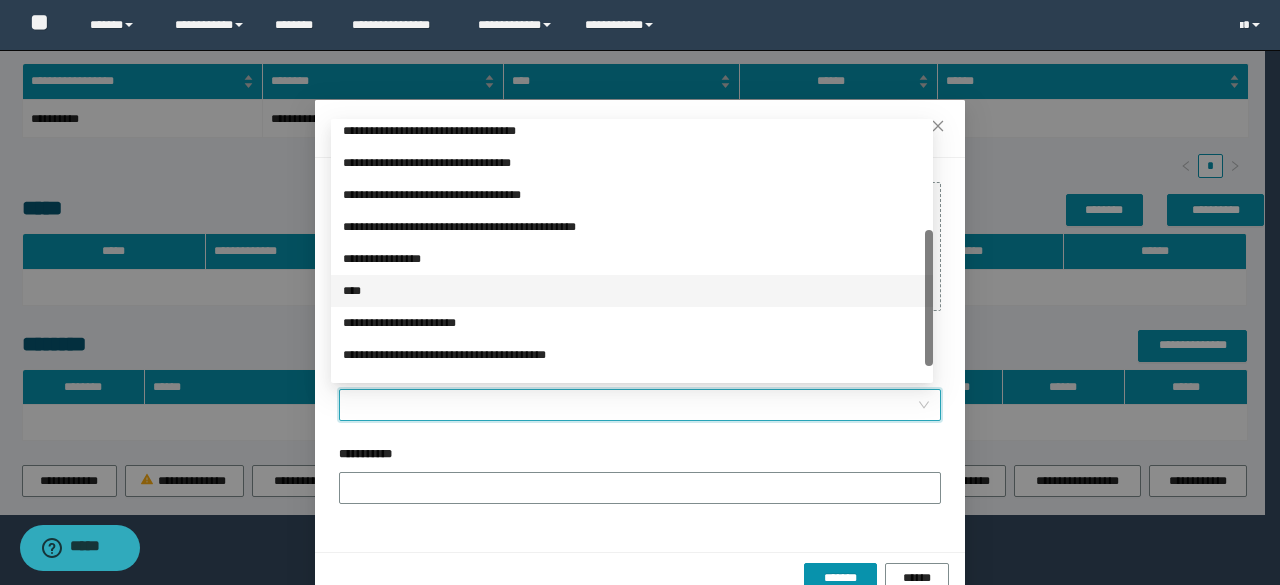 click on "****" at bounding box center (632, 291) 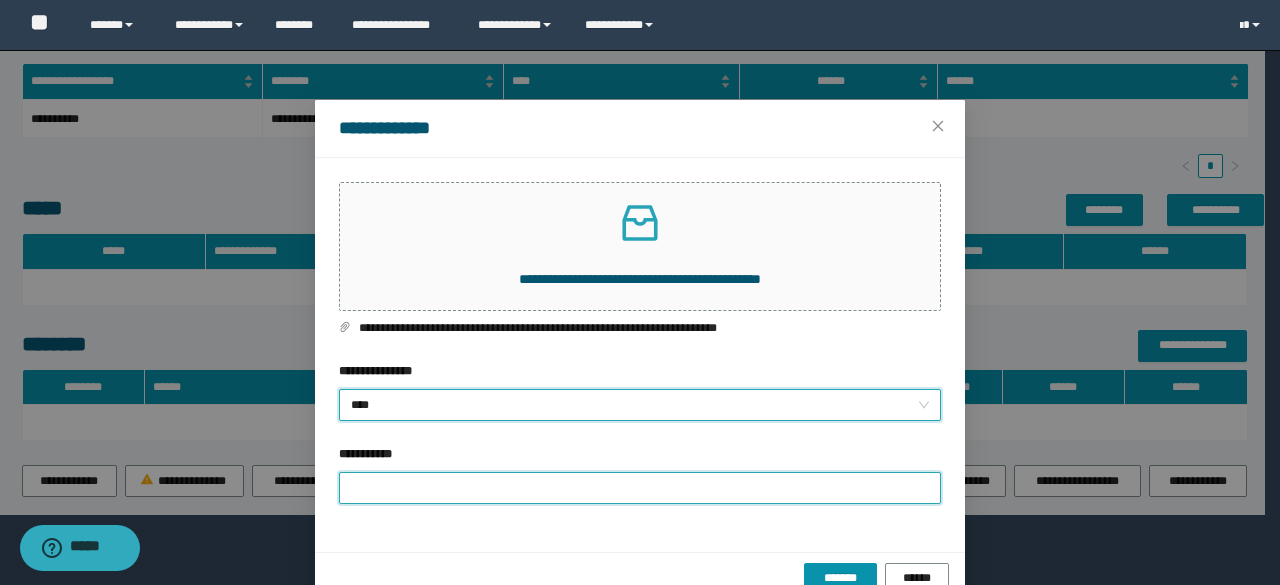 click on "**********" at bounding box center [640, 488] 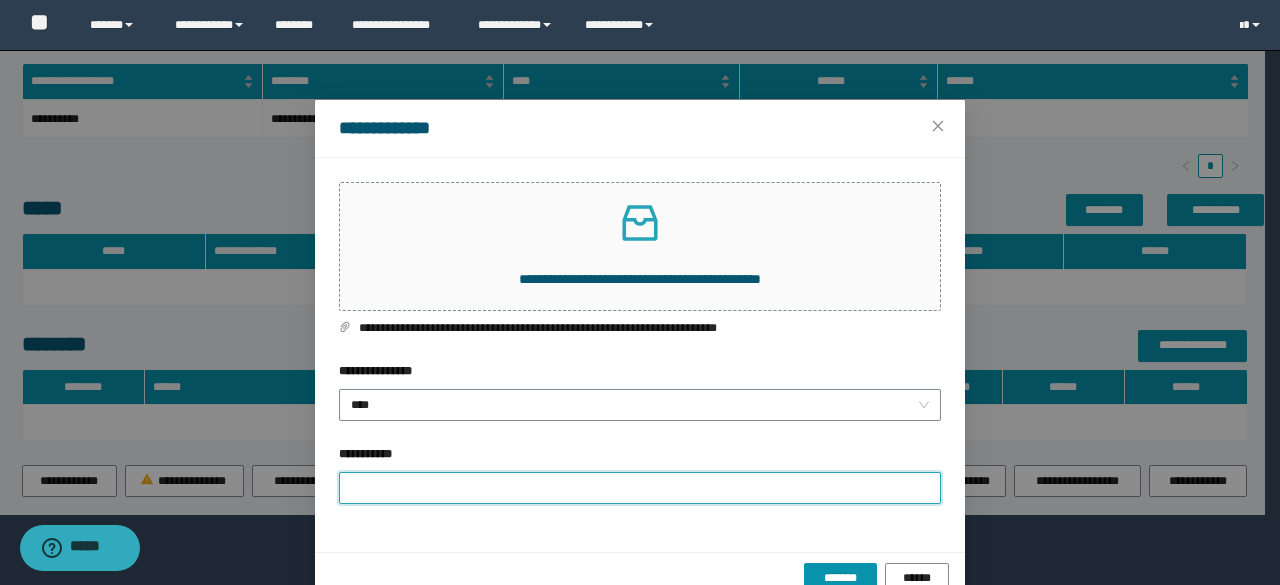 type on "**********" 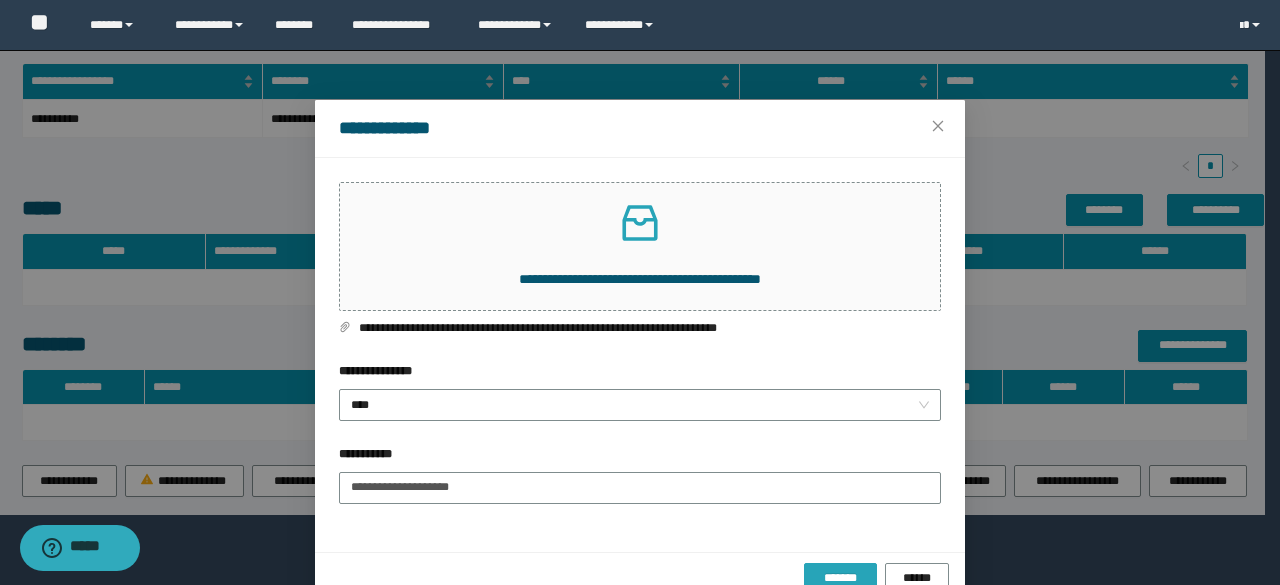 click on "*******" at bounding box center [841, 578] 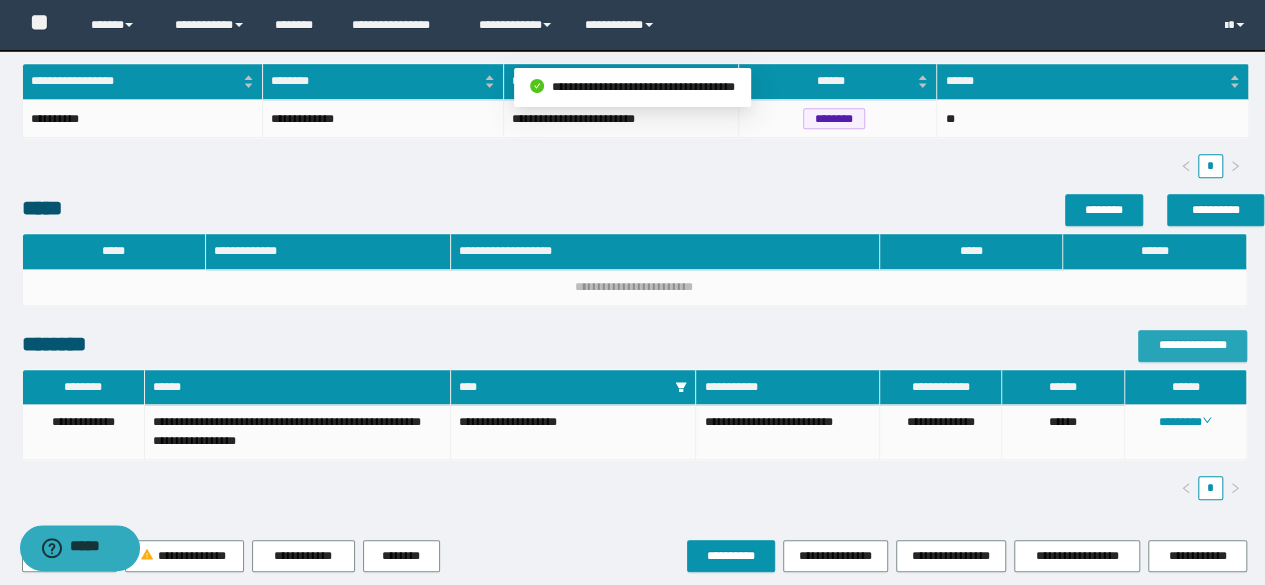 click on "**********" at bounding box center [1192, 345] 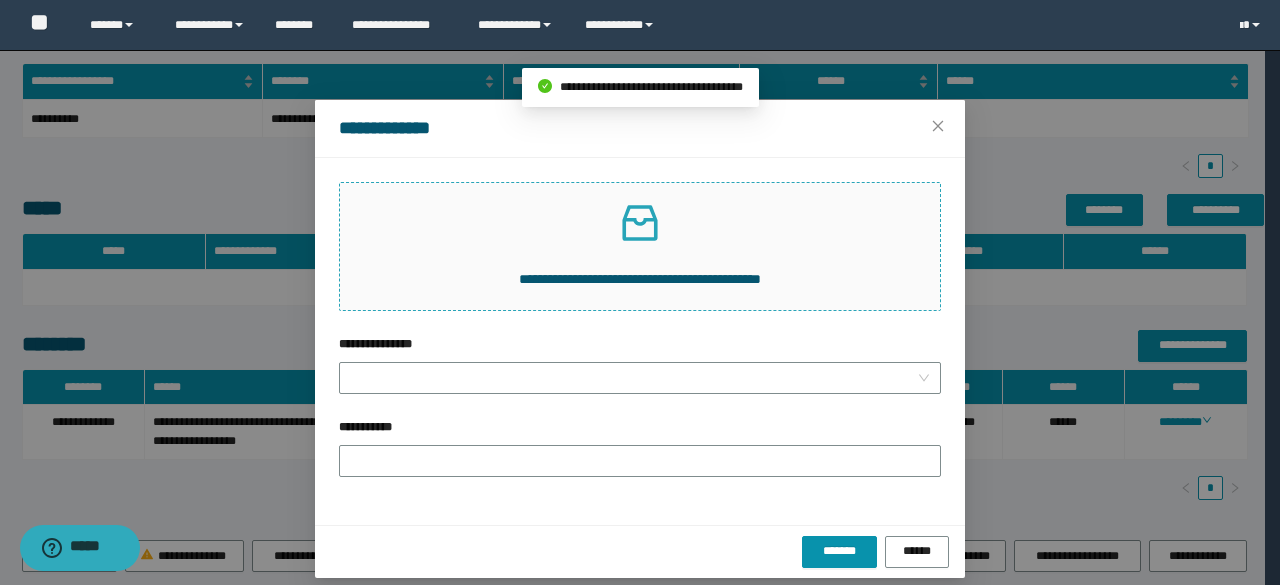 click at bounding box center [640, 223] 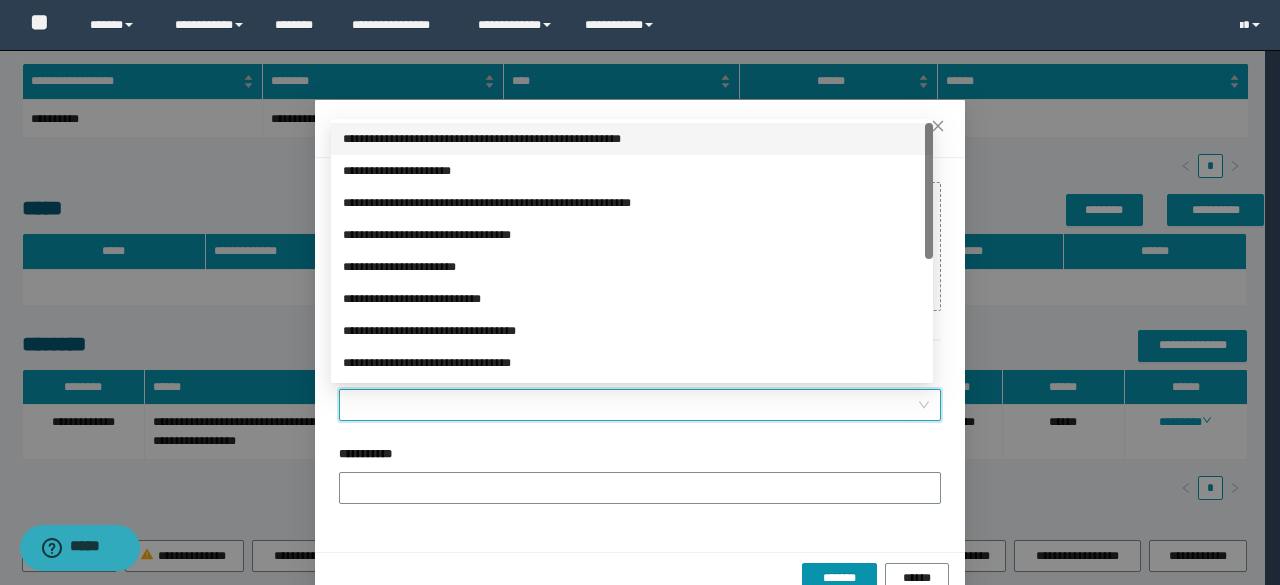 click on "**********" at bounding box center [634, 405] 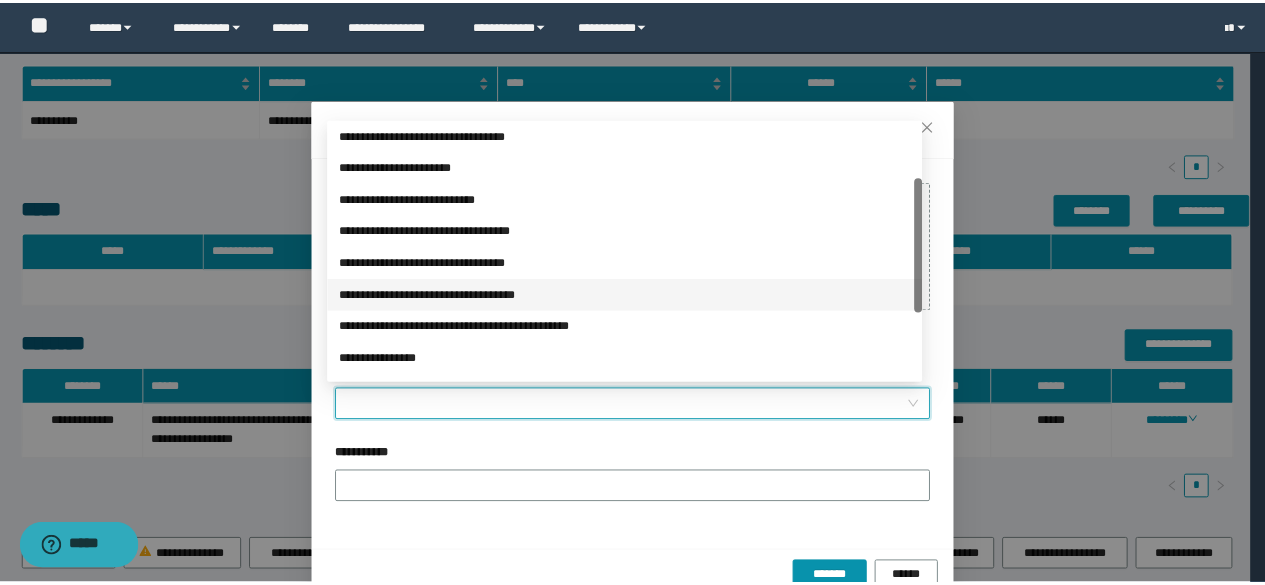 scroll, scrollTop: 200, scrollLeft: 0, axis: vertical 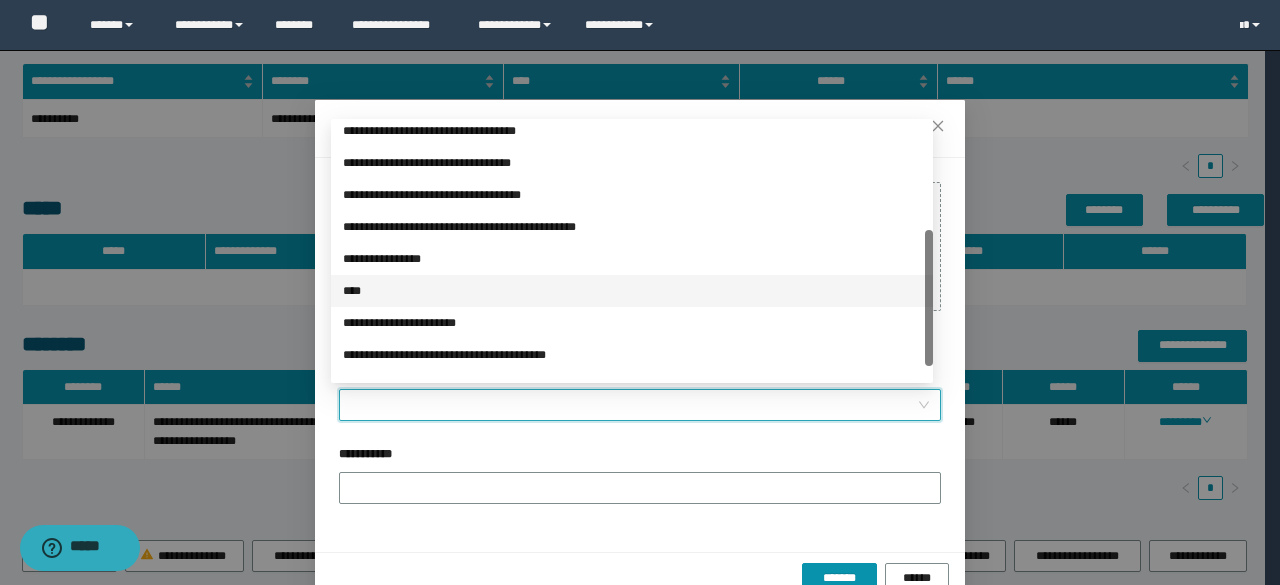 click on "****" at bounding box center (632, 291) 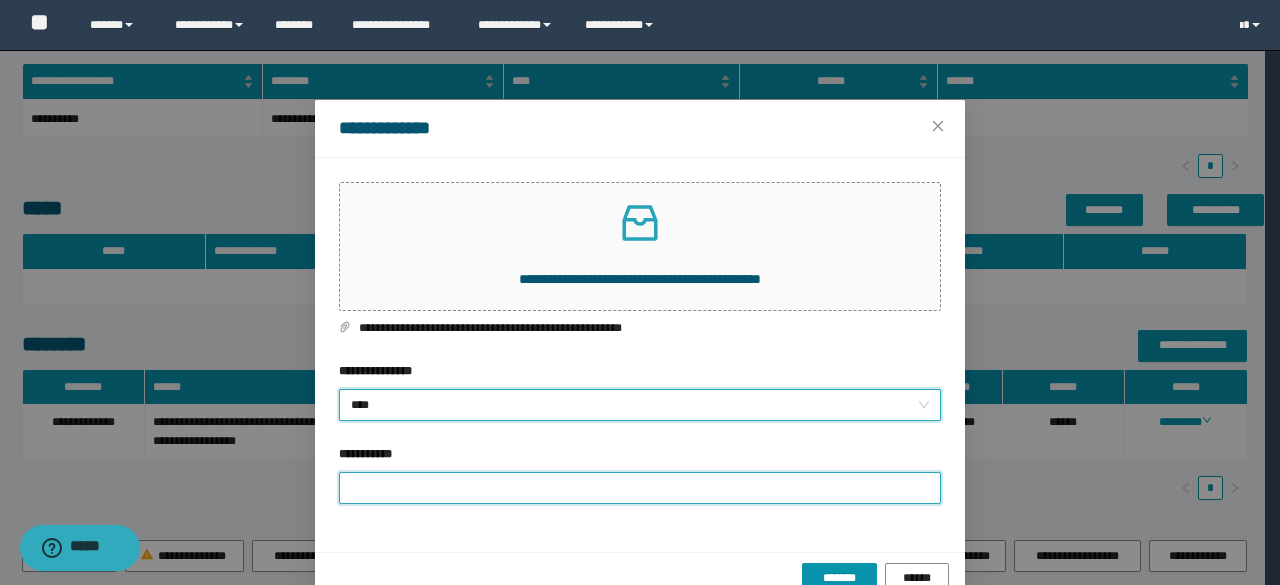 click on "**********" at bounding box center [640, 488] 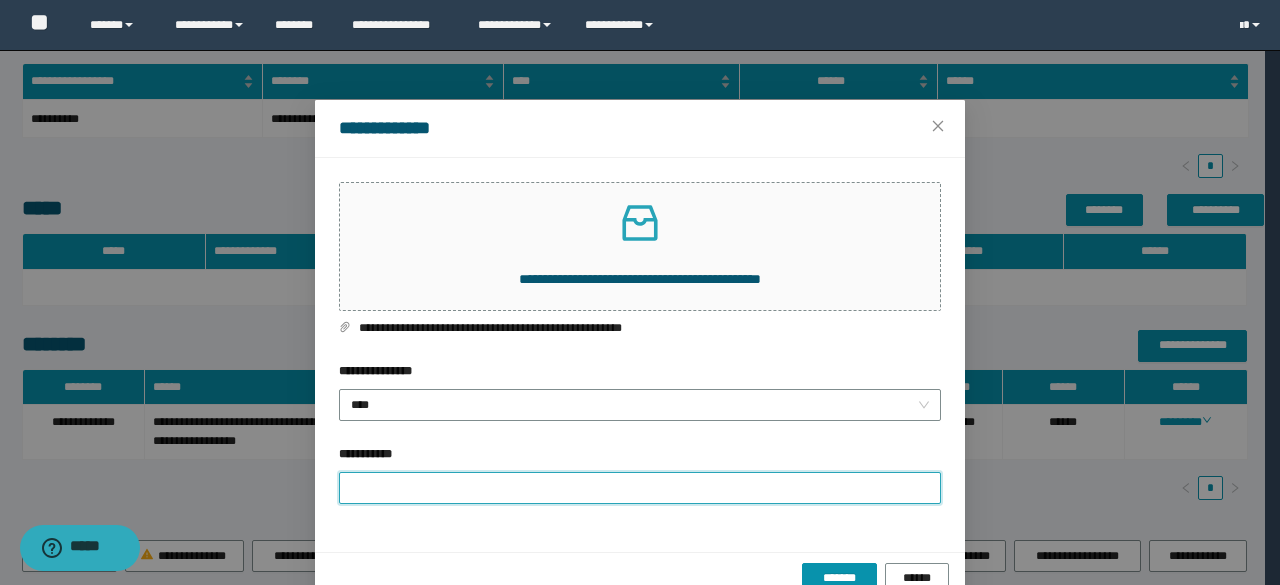 type on "**********" 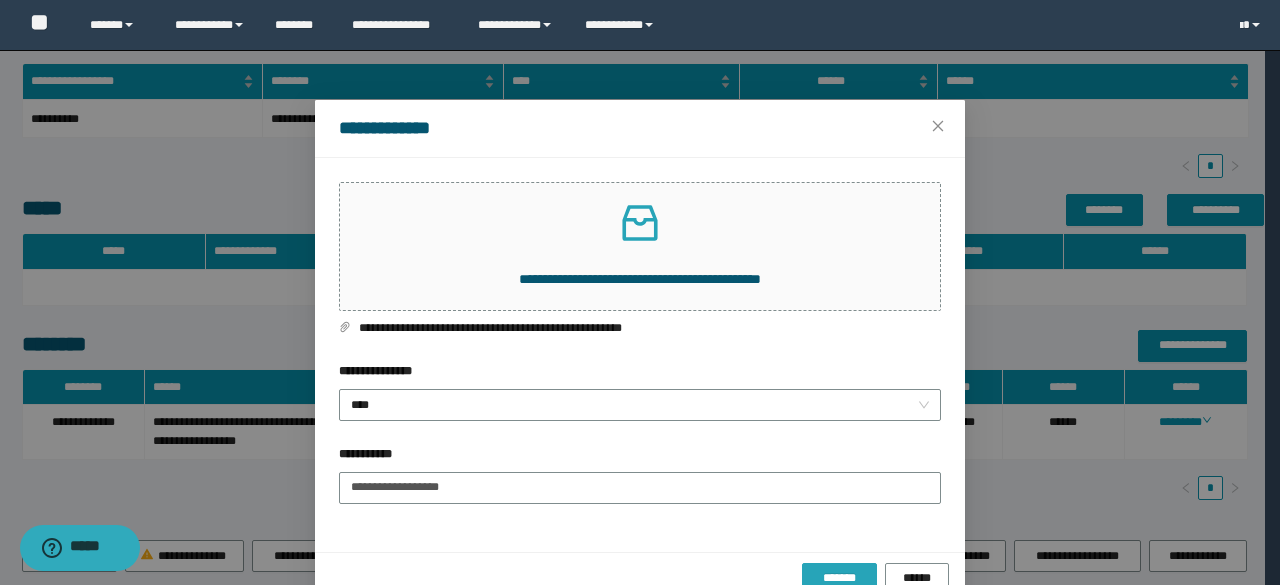 click on "*******" at bounding box center (839, 579) 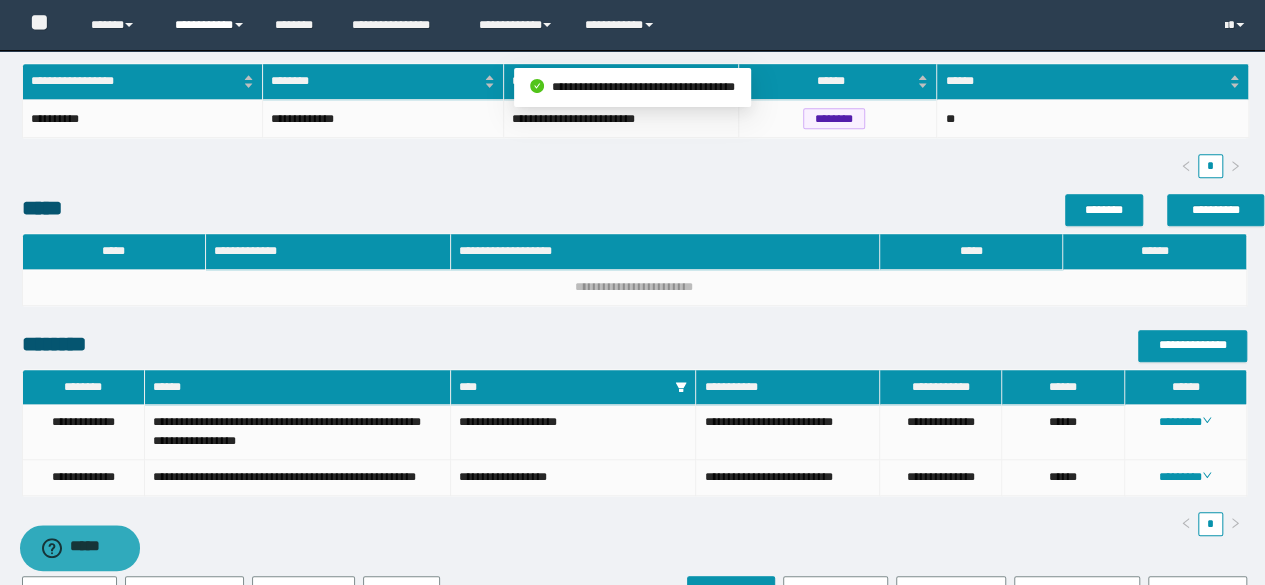 click on "**********" at bounding box center (117, 25) 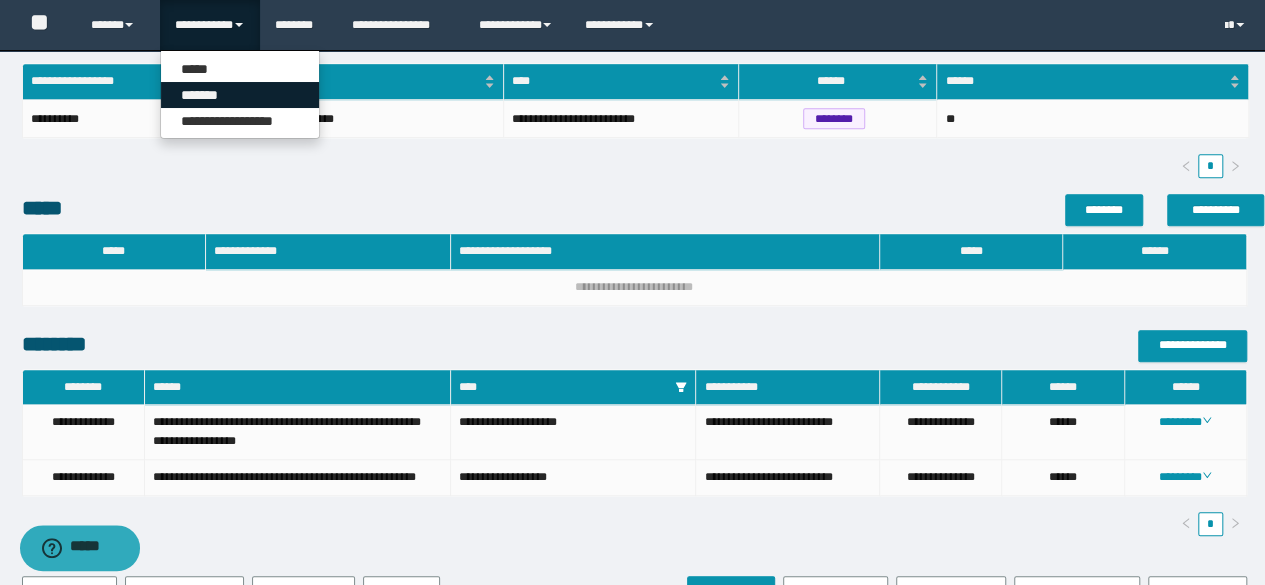 click on "*******" at bounding box center (240, 95) 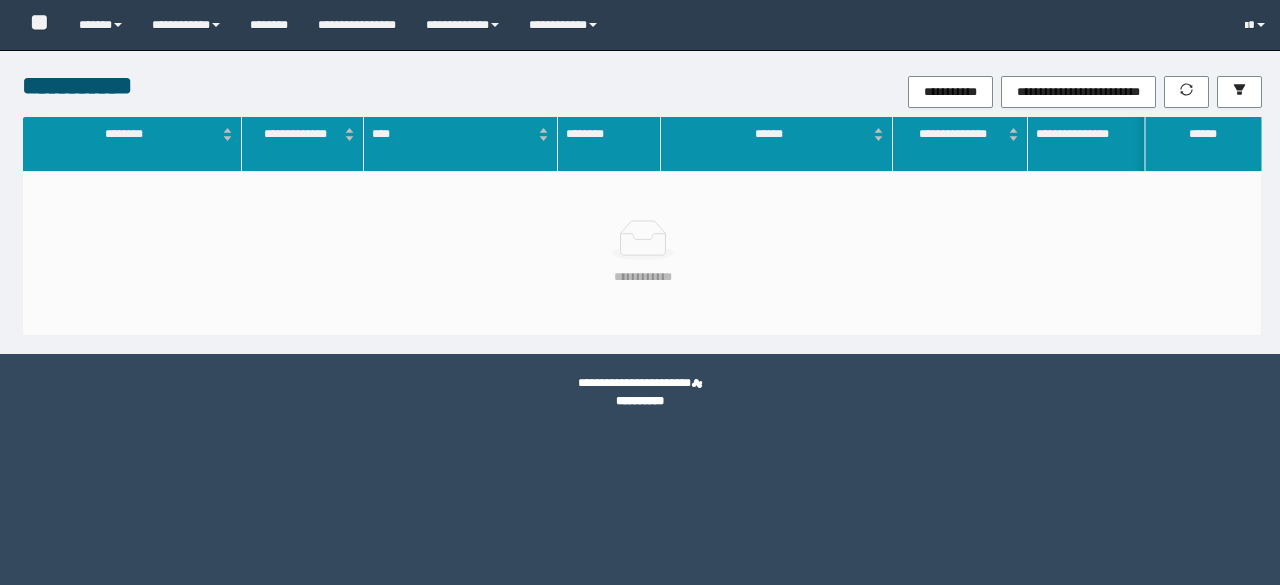 scroll, scrollTop: 0, scrollLeft: 0, axis: both 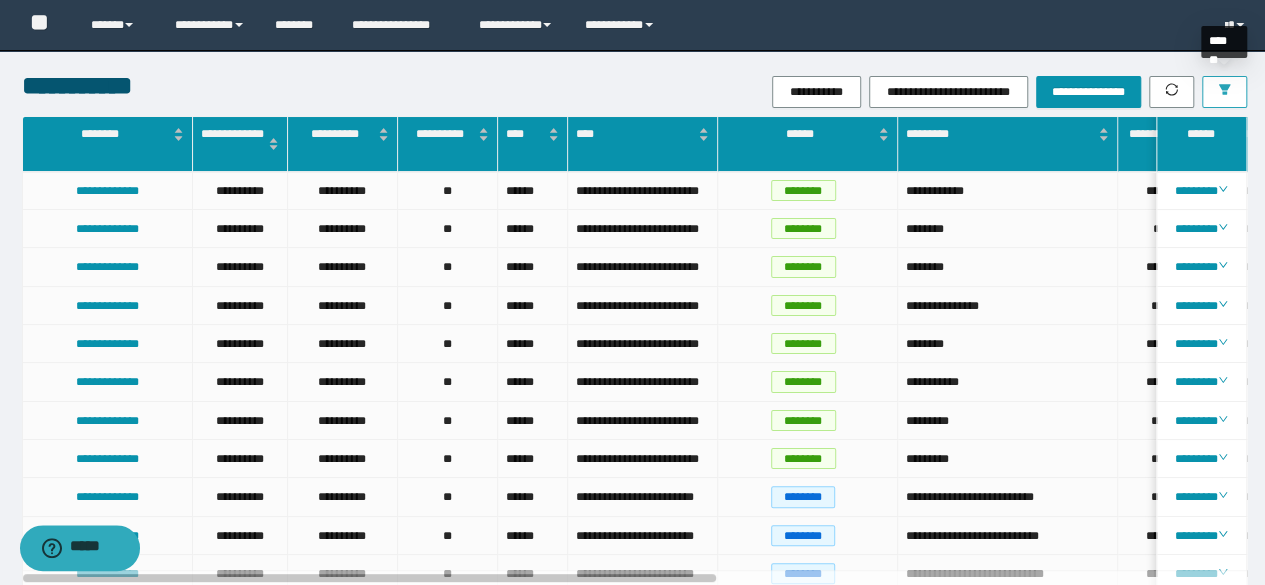 click at bounding box center [1224, 92] 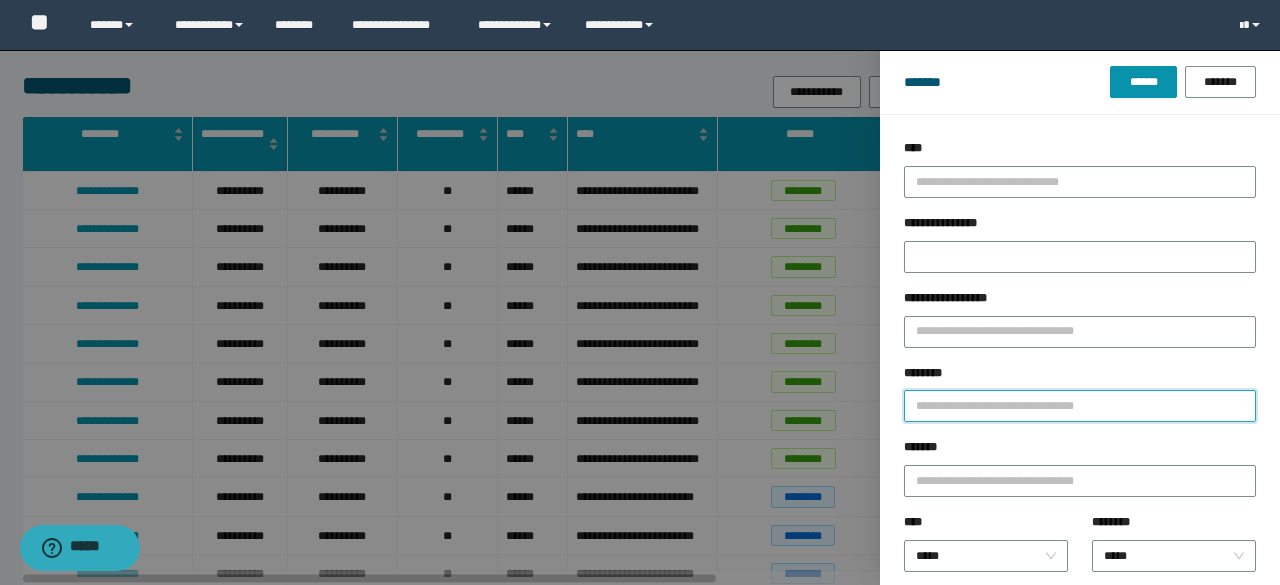 click on "********" at bounding box center (1080, 406) 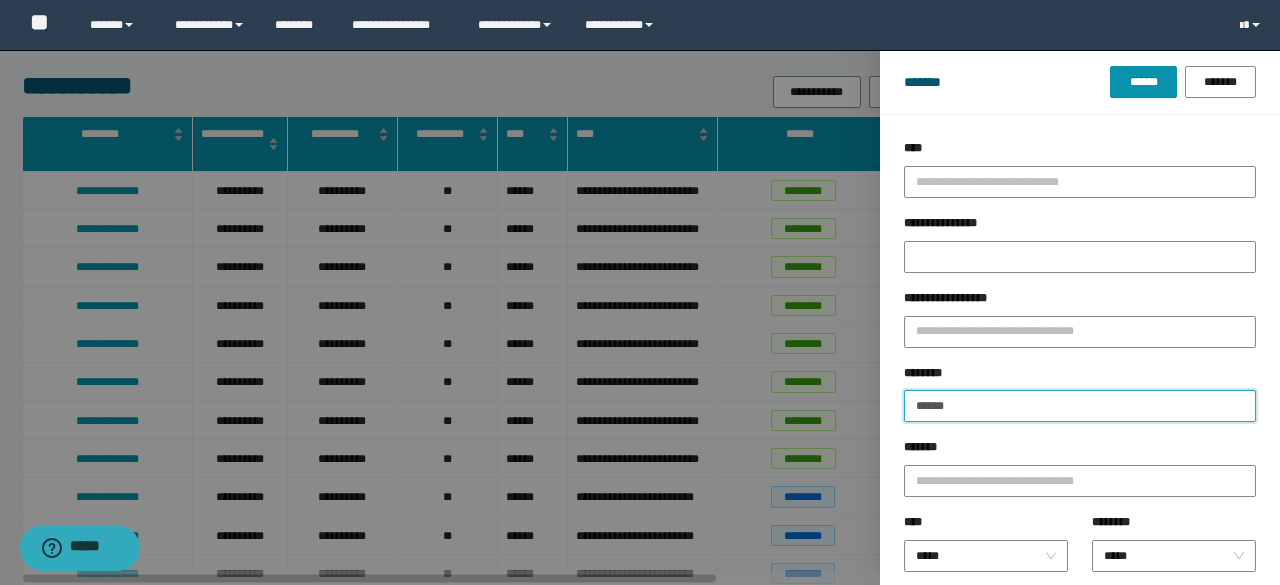 type on "**********" 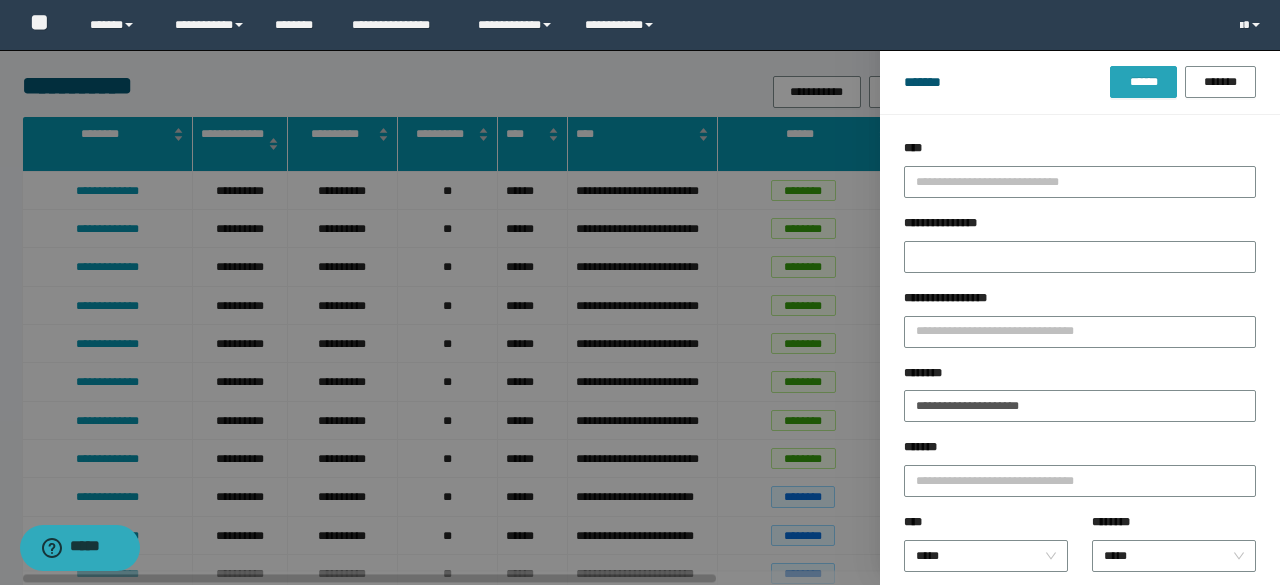 click on "******" at bounding box center (1143, 82) 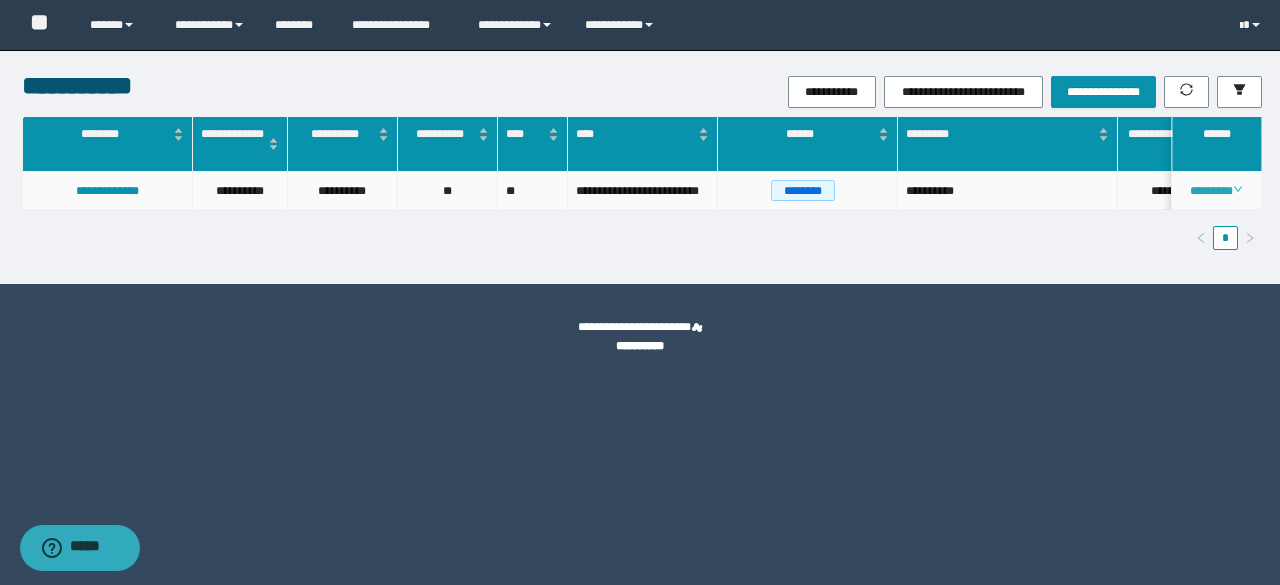 click on "********" at bounding box center (1216, 191) 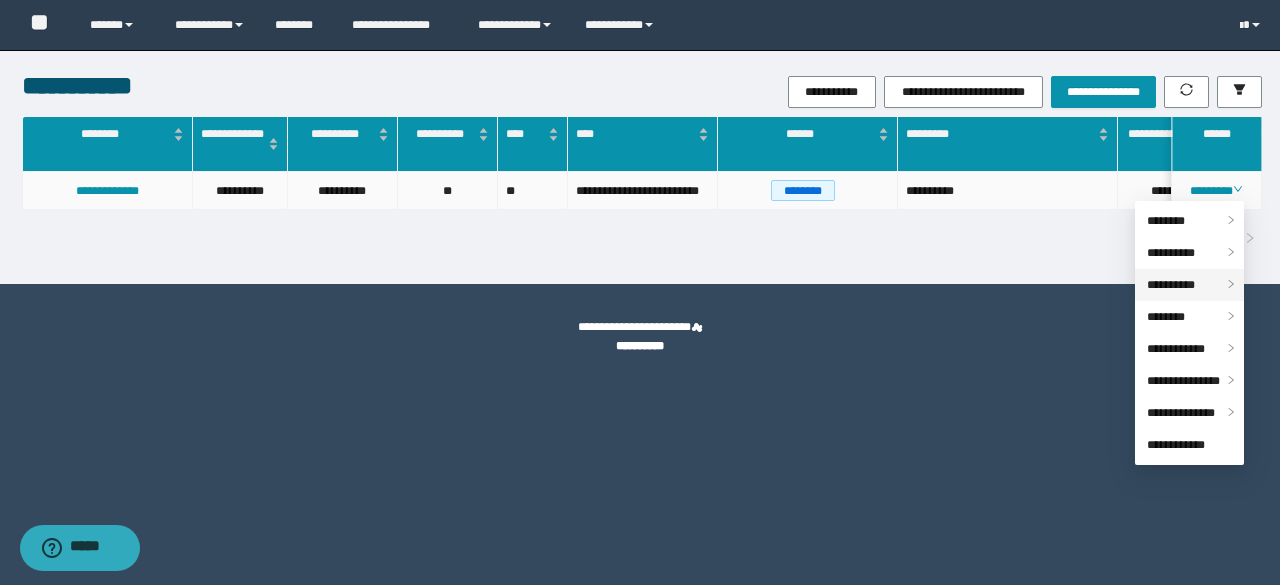 click on "**********" at bounding box center [1171, 285] 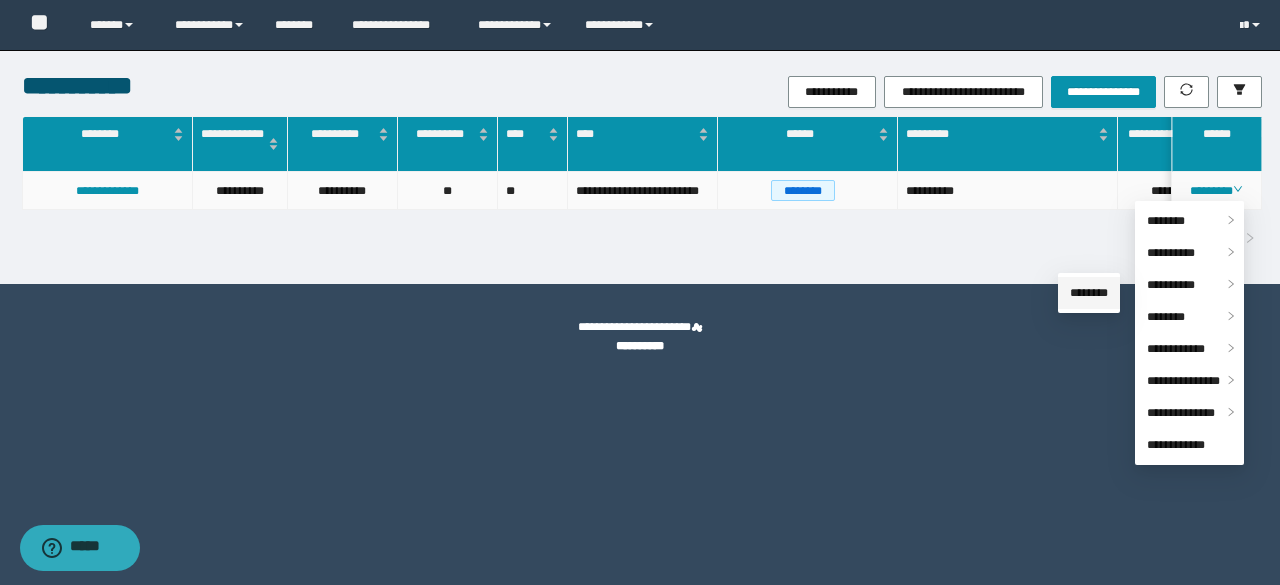 click on "********" at bounding box center [1089, 293] 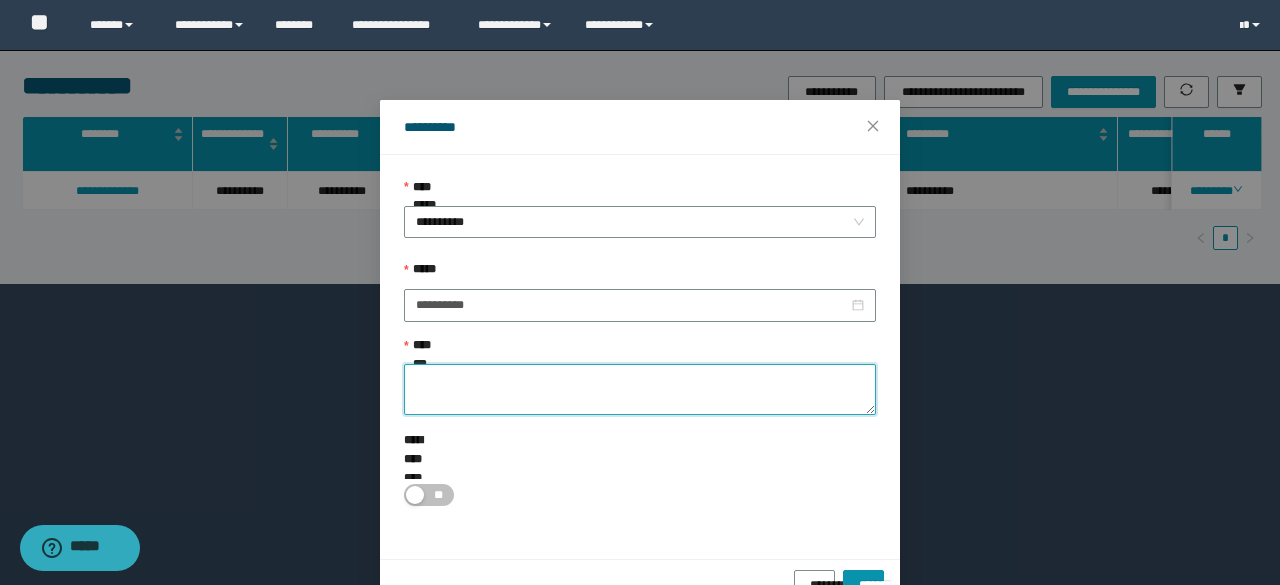 click on "**********" at bounding box center (640, 389) 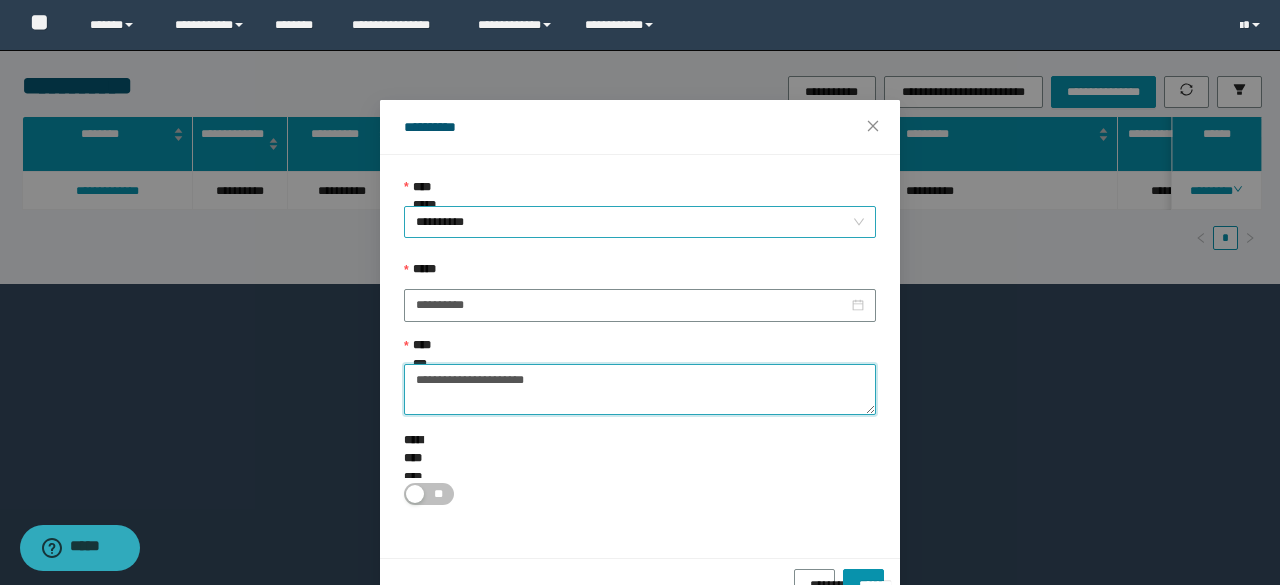 click on "**********" at bounding box center (640, 222) 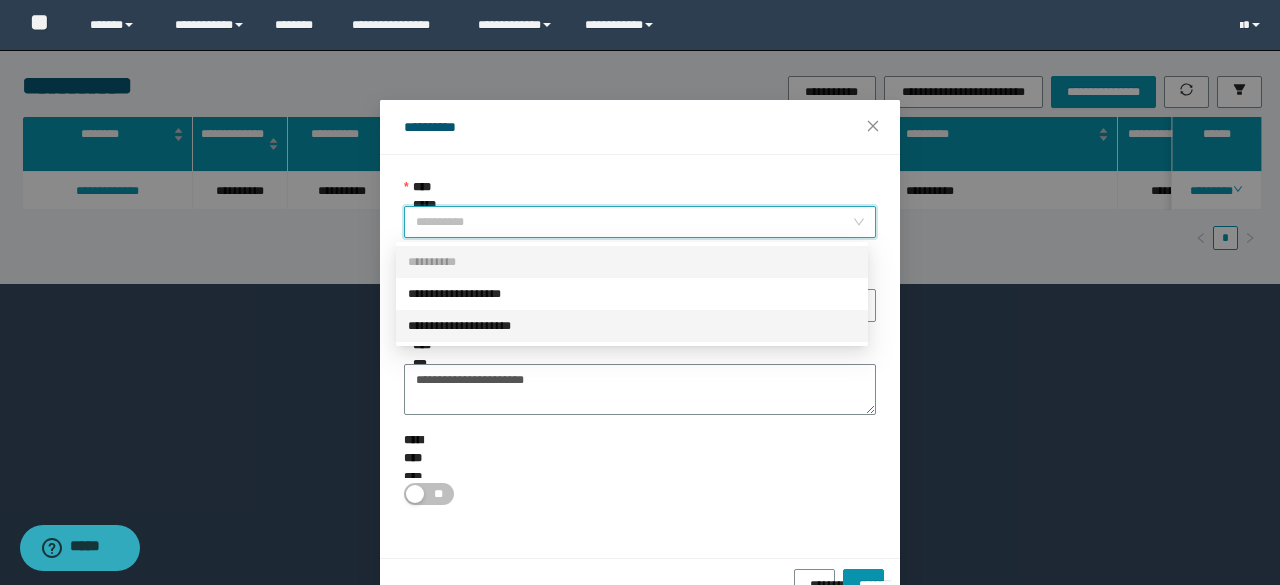 click on "**********" at bounding box center (632, 326) 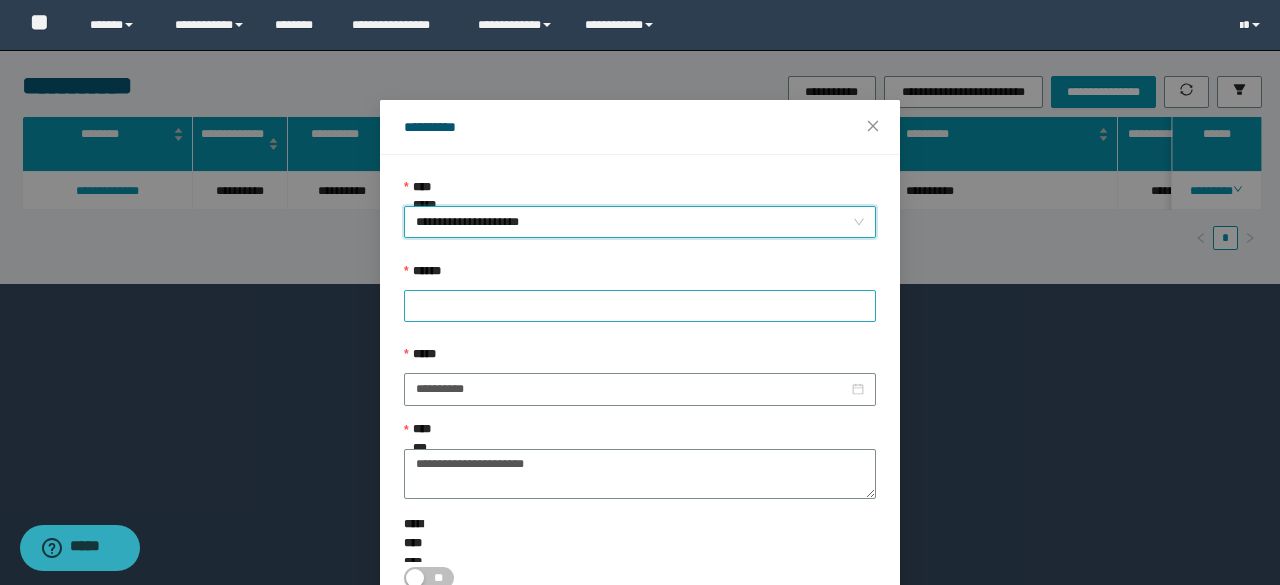 click at bounding box center [640, 306] 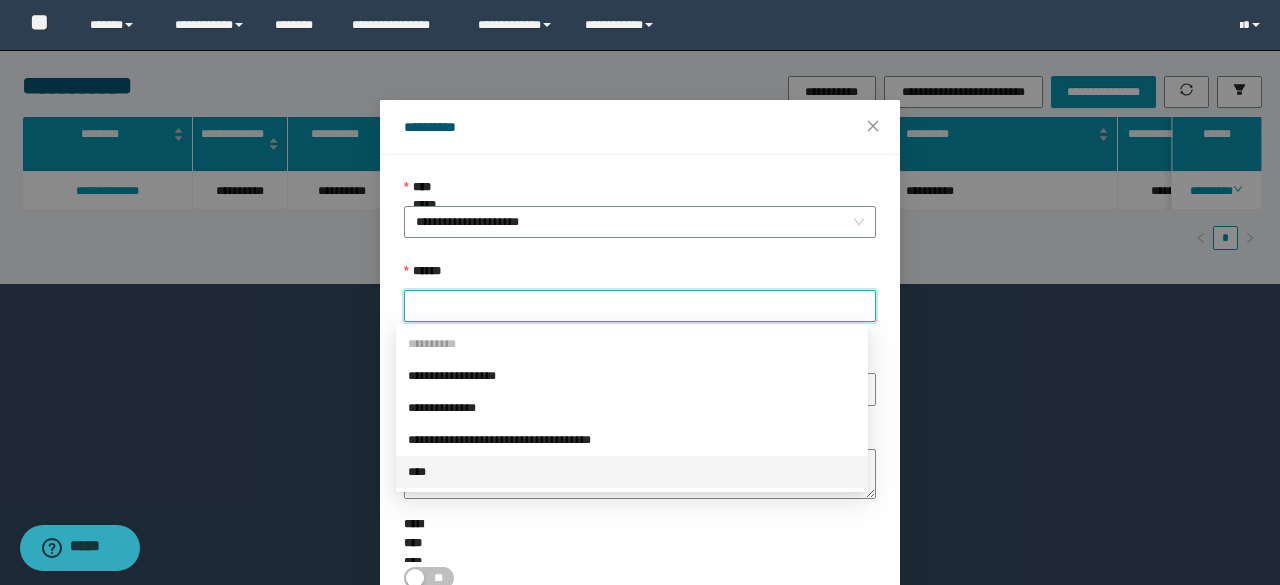 click on "****" at bounding box center (0, 0) 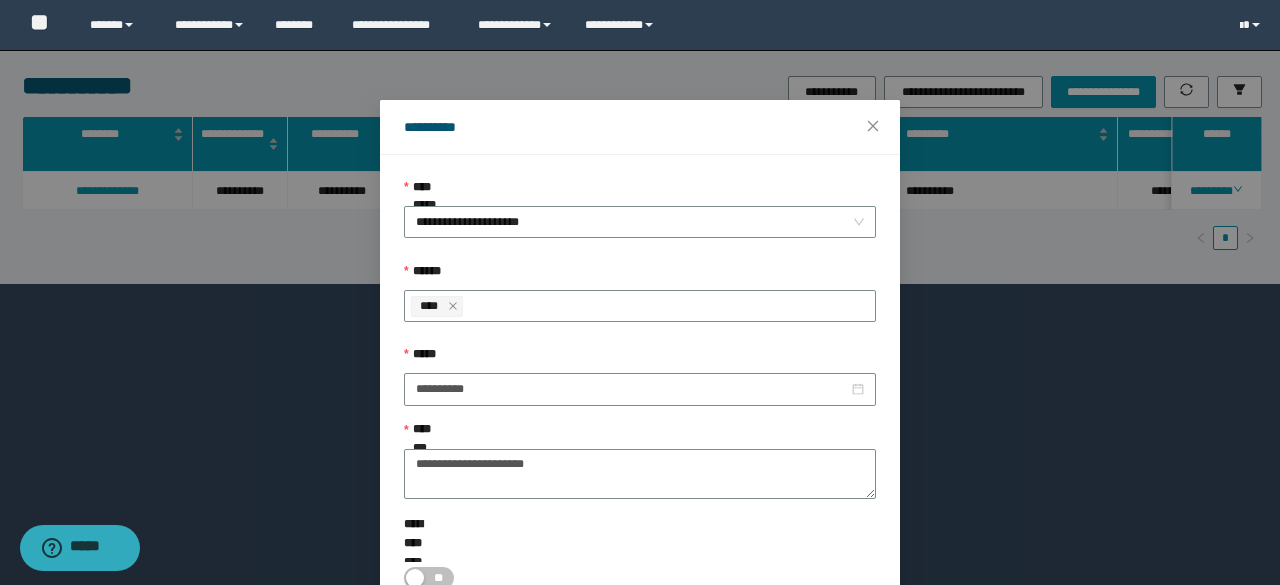 click on "**********" at bounding box center (640, 192) 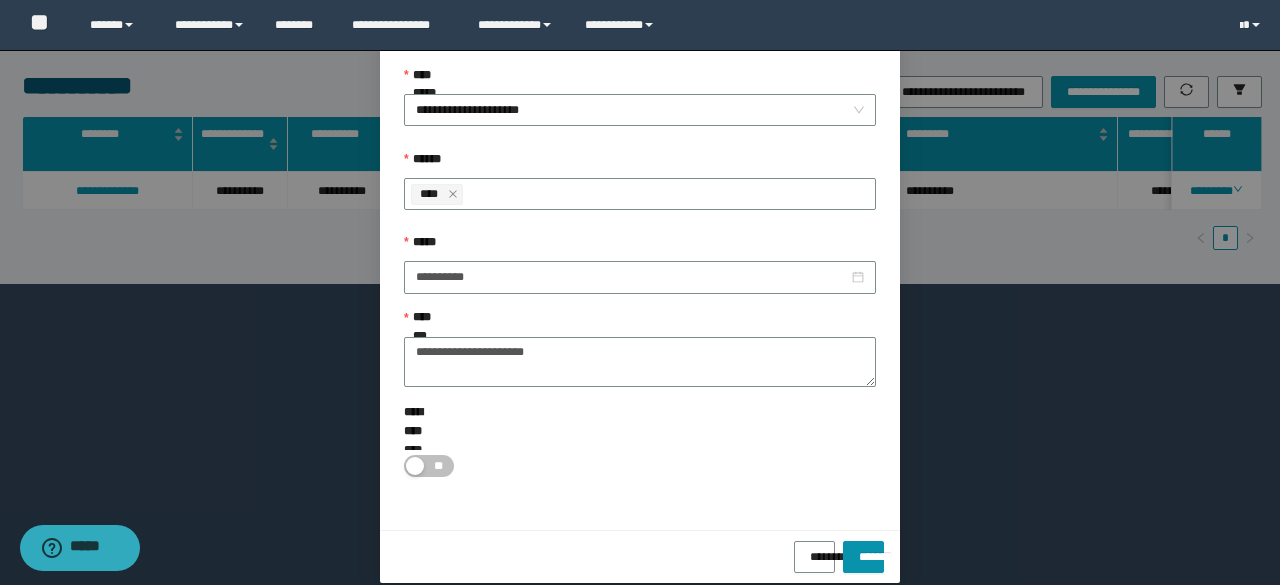 scroll, scrollTop: 112, scrollLeft: 0, axis: vertical 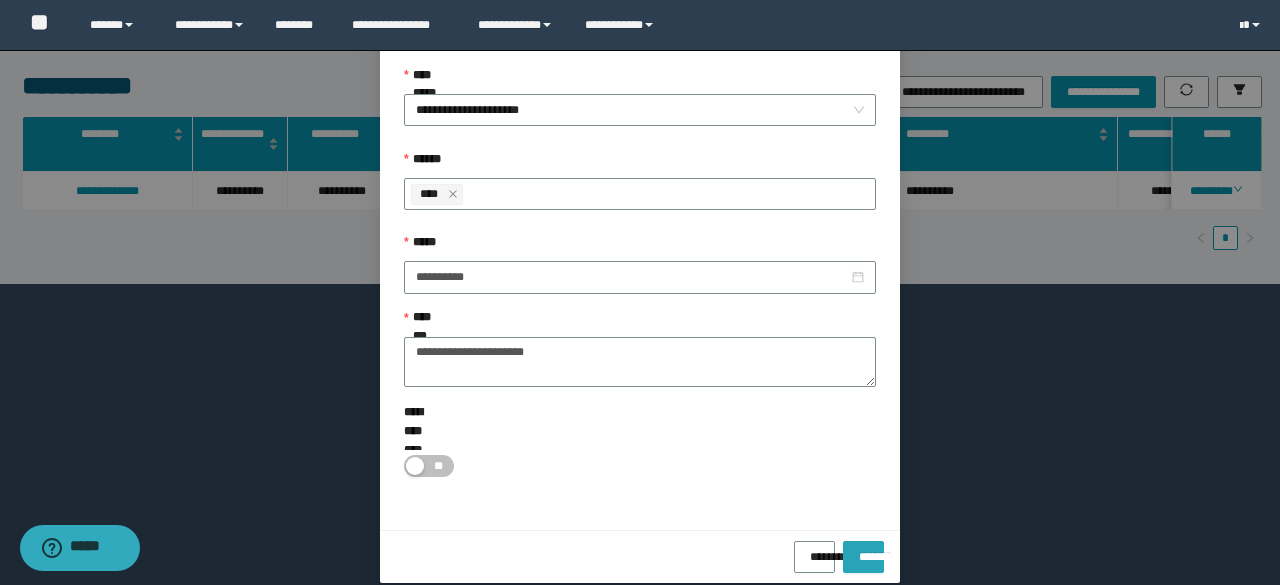 click on "*******" at bounding box center (863, 550) 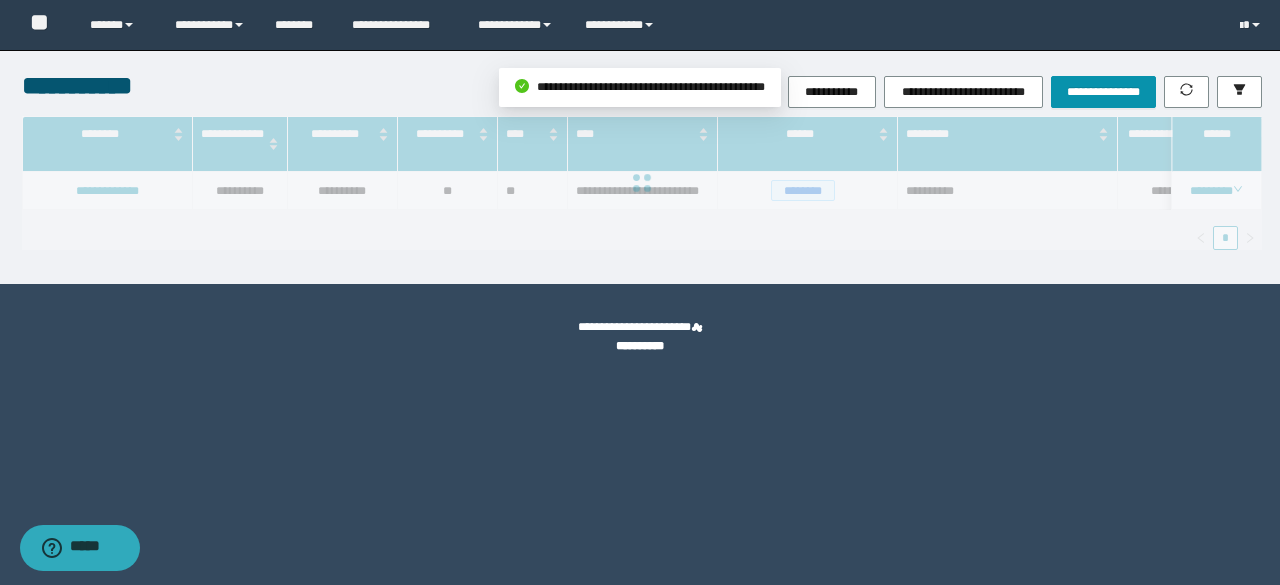 scroll, scrollTop: 0, scrollLeft: 0, axis: both 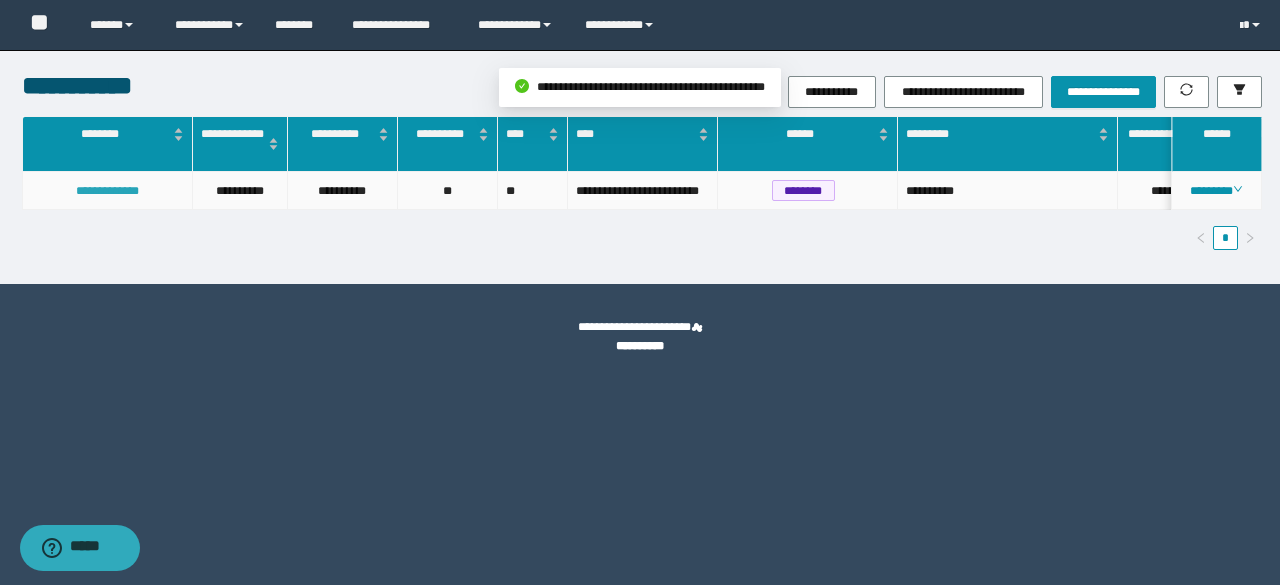 click on "**********" at bounding box center (107, 191) 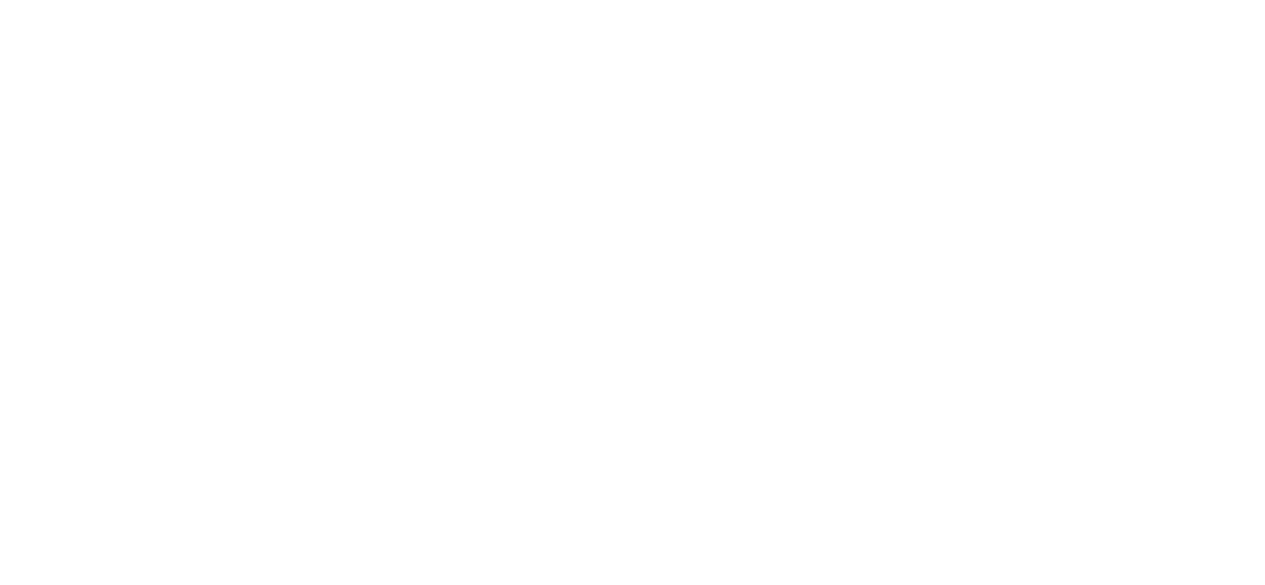scroll, scrollTop: 0, scrollLeft: 0, axis: both 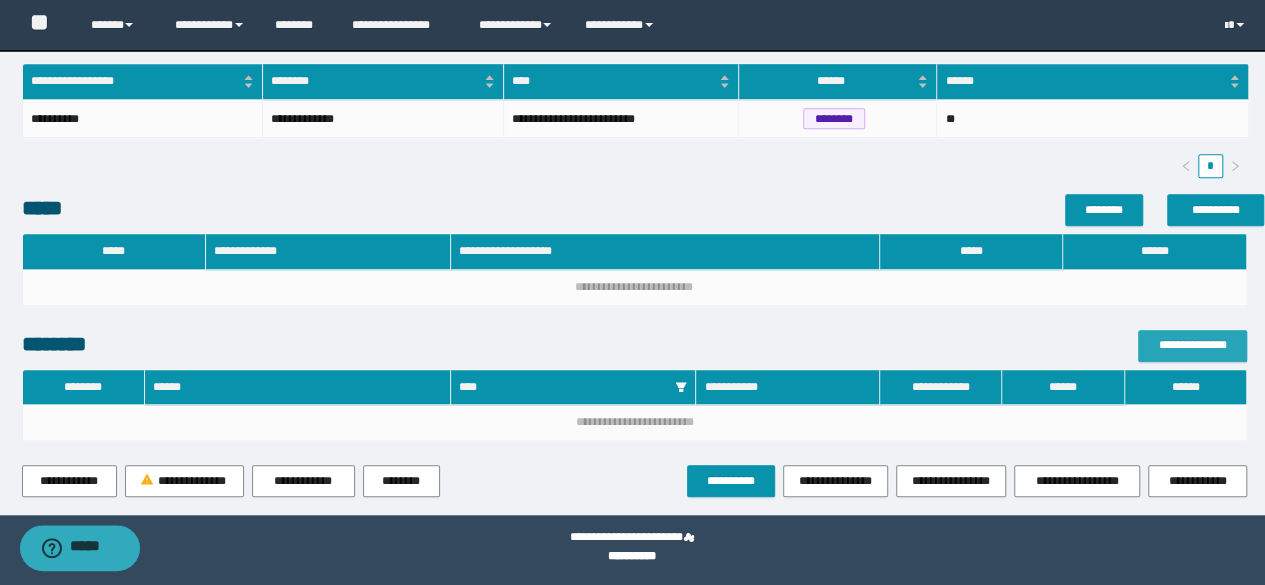click on "**********" at bounding box center [1192, 345] 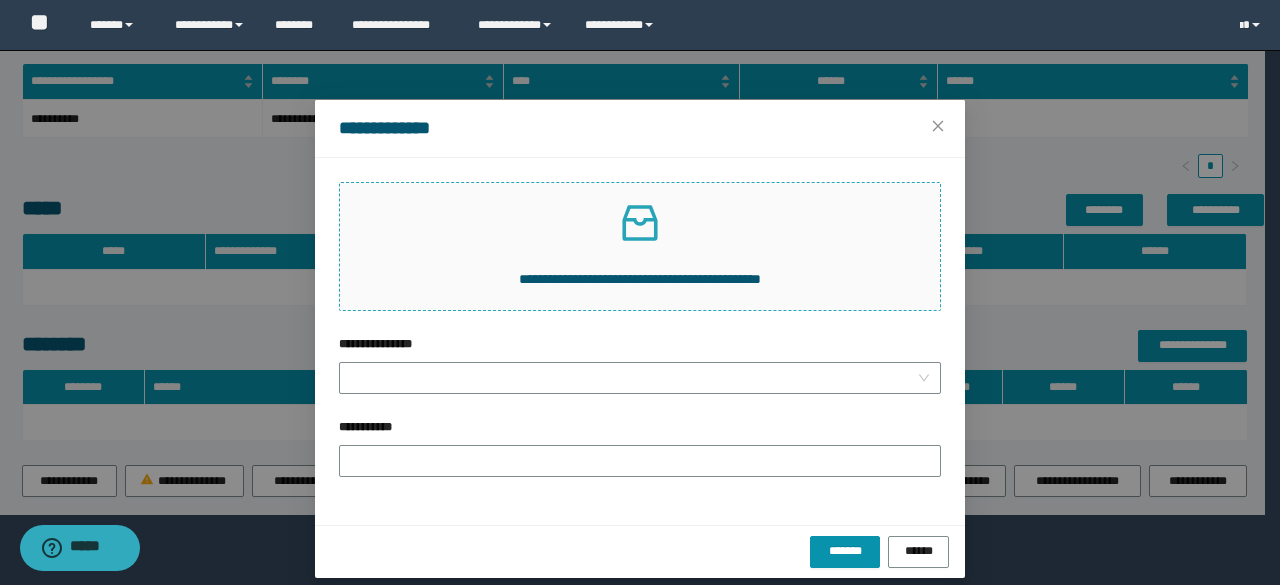 click on "**********" at bounding box center [640, 246] 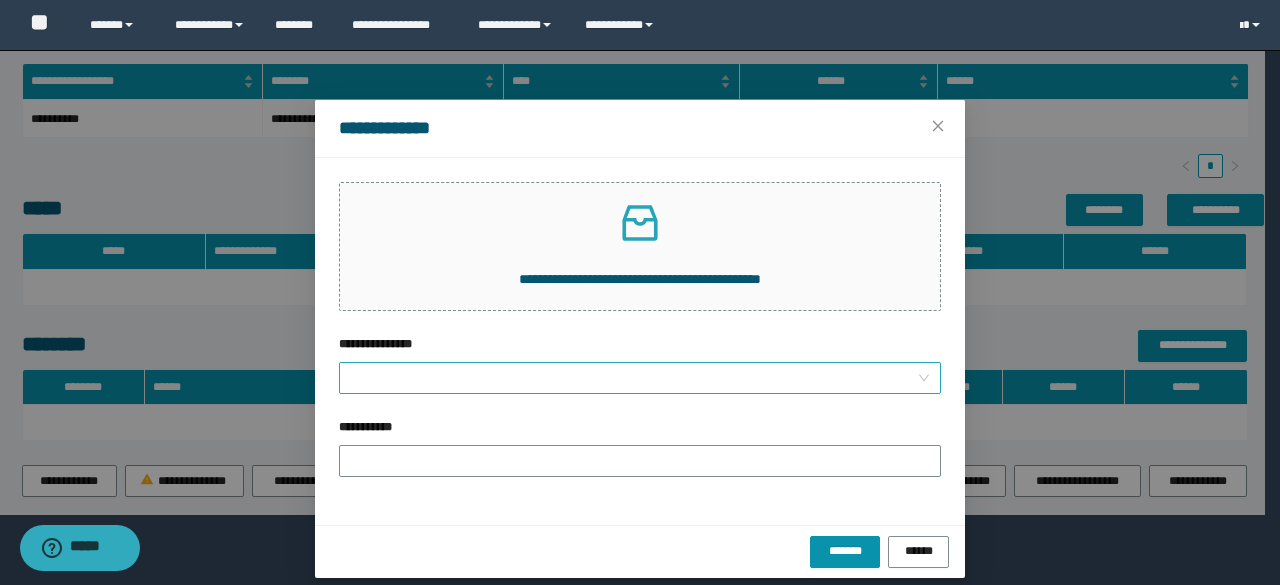 click on "**********" at bounding box center (634, 378) 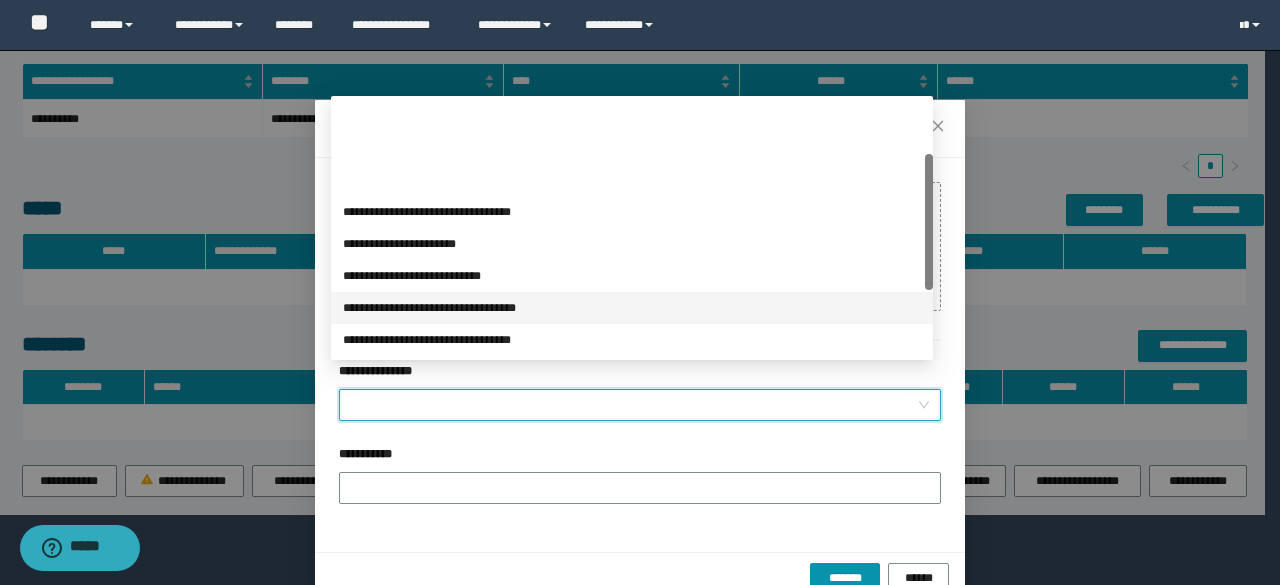 scroll, scrollTop: 200, scrollLeft: 0, axis: vertical 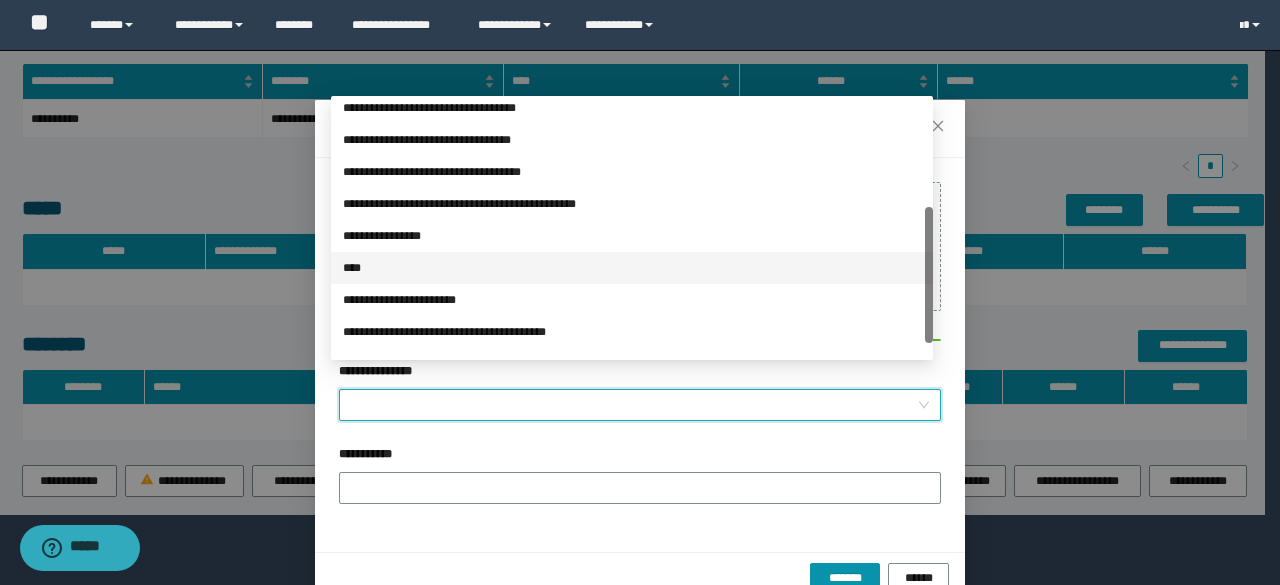 click on "****" at bounding box center [632, 268] 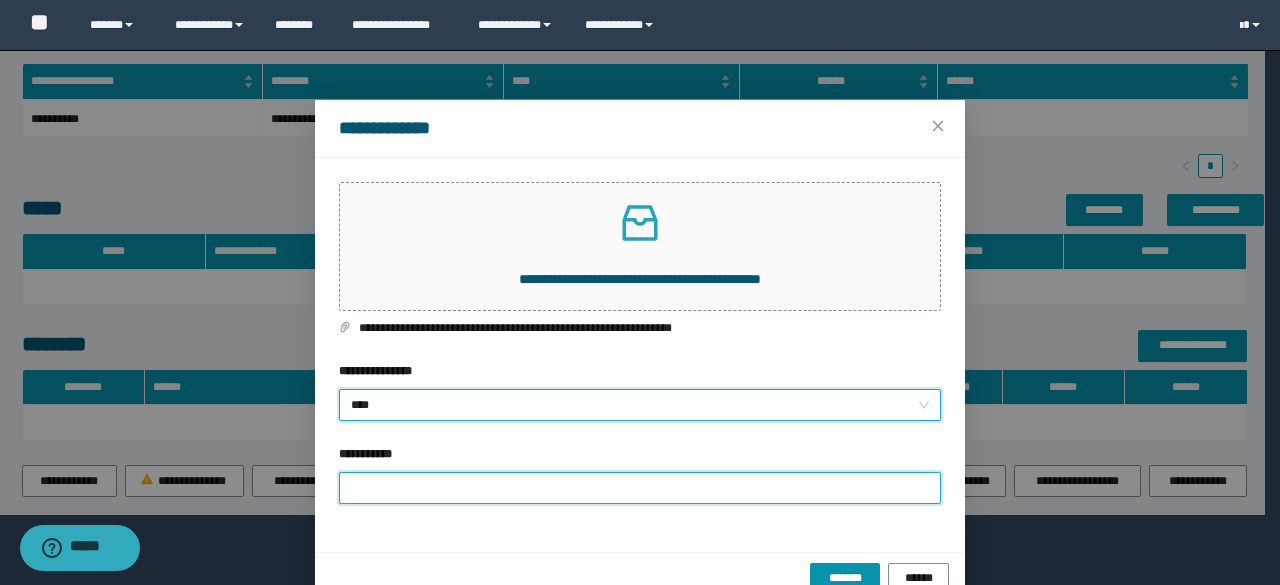 click on "**********" at bounding box center (640, 488) 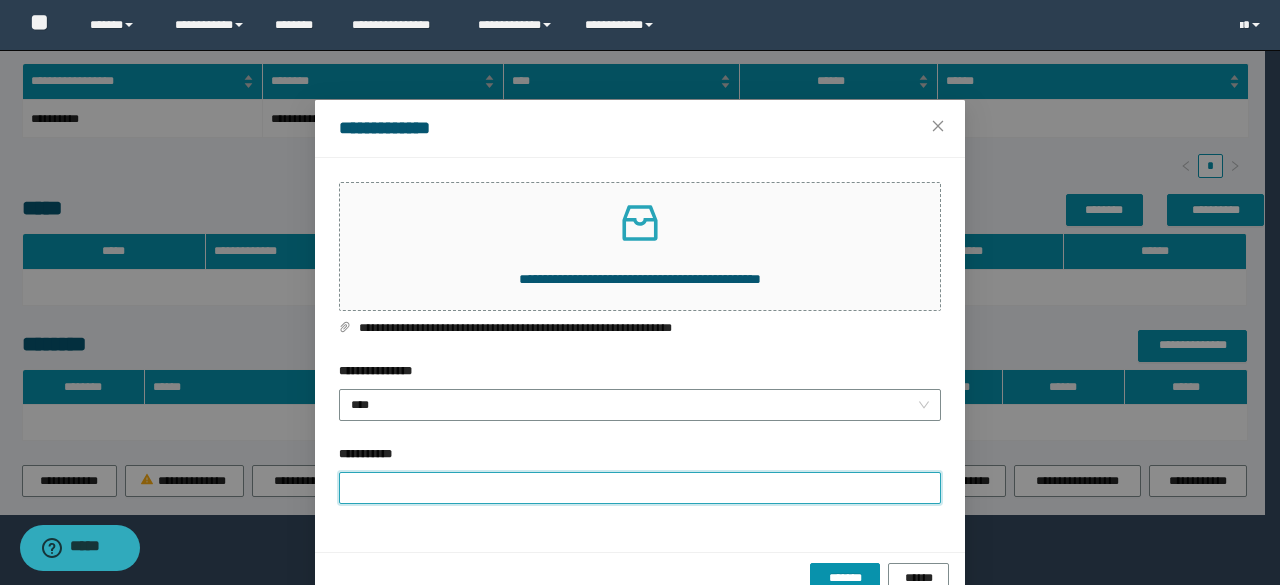 type on "**********" 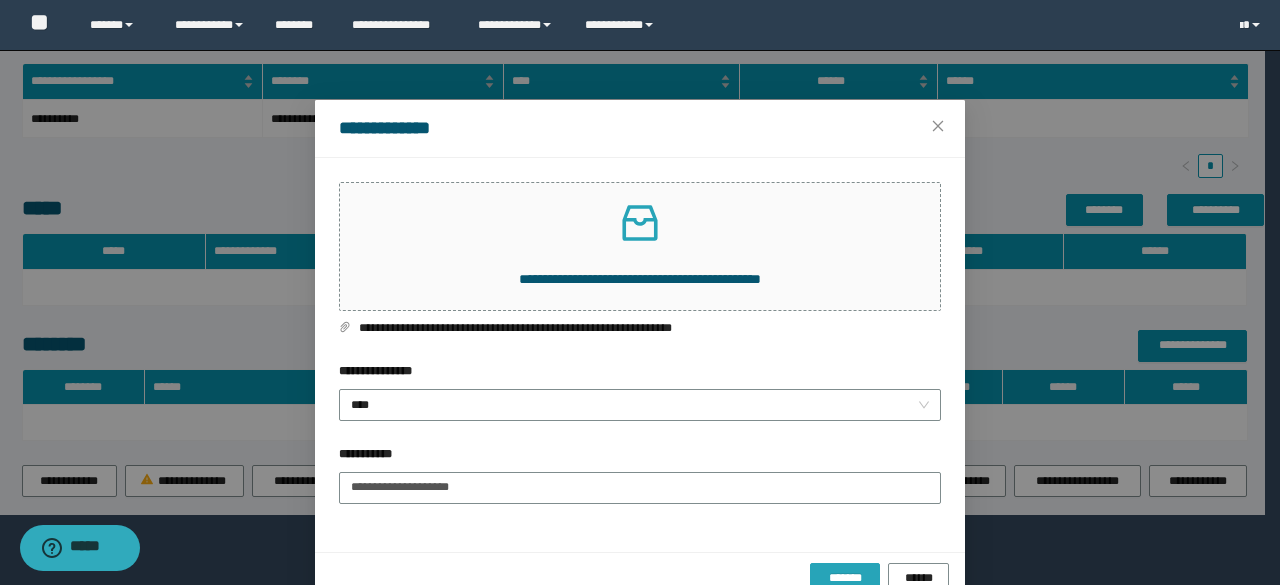 click on "*******" at bounding box center (845, 577) 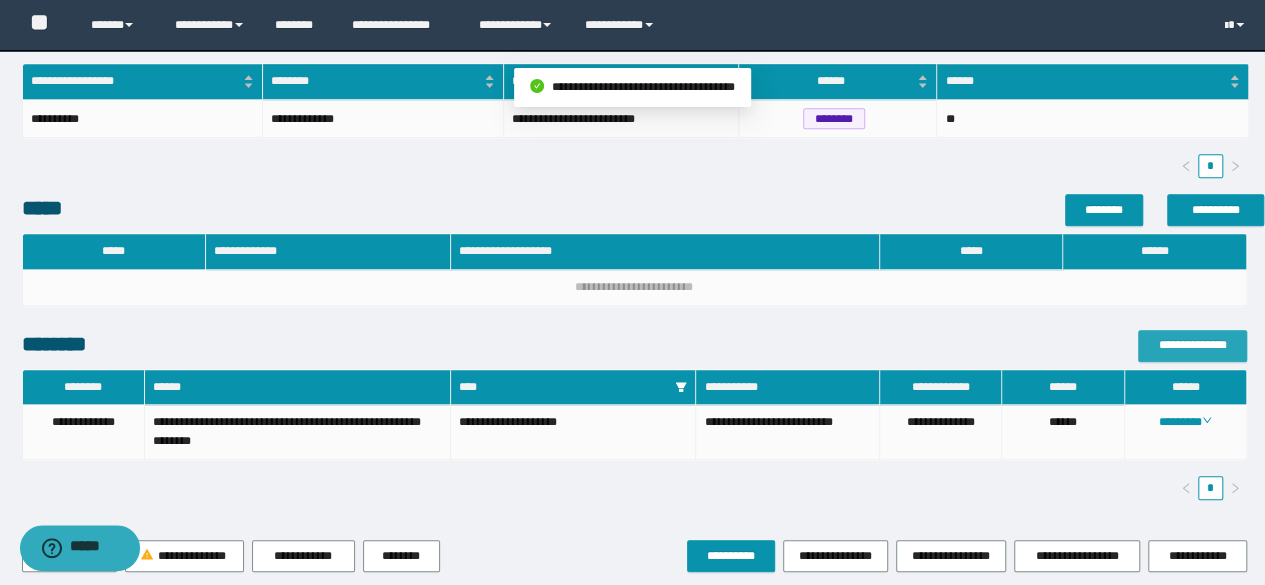 click on "**********" at bounding box center (1192, 345) 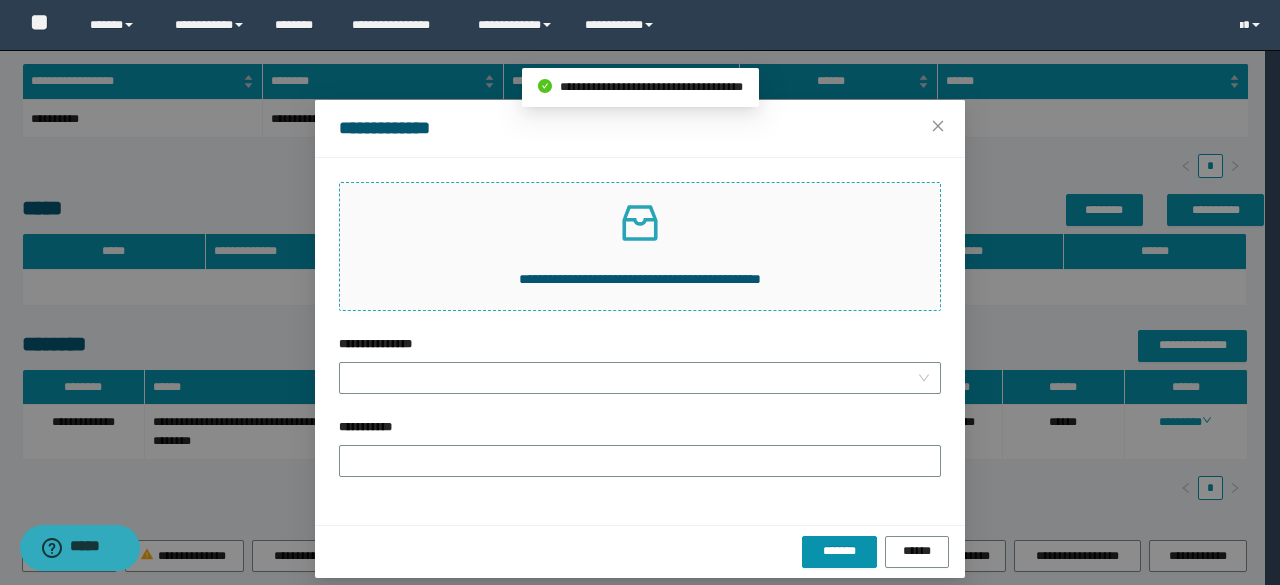 click at bounding box center [640, 223] 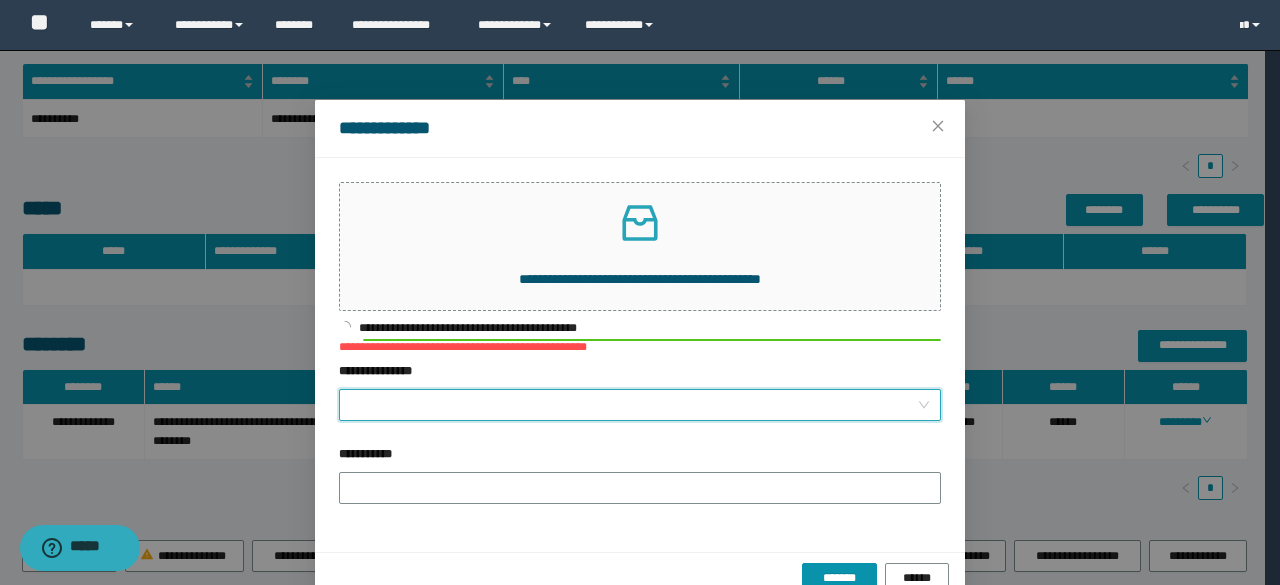 click on "**********" at bounding box center [634, 405] 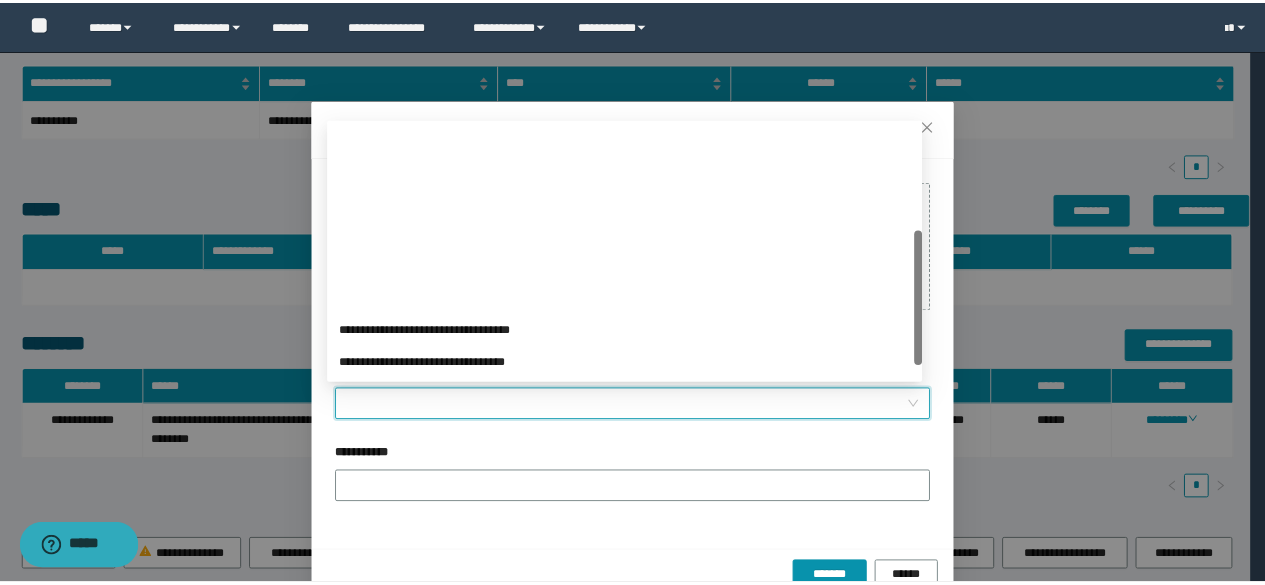scroll, scrollTop: 200, scrollLeft: 0, axis: vertical 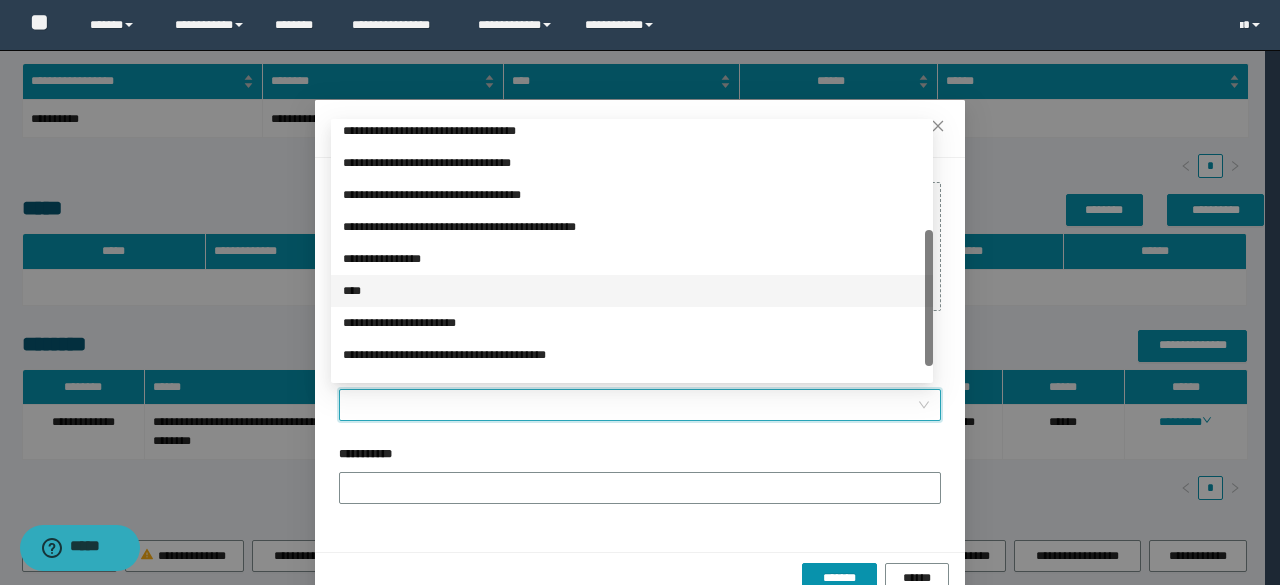 click on "****" at bounding box center (632, 291) 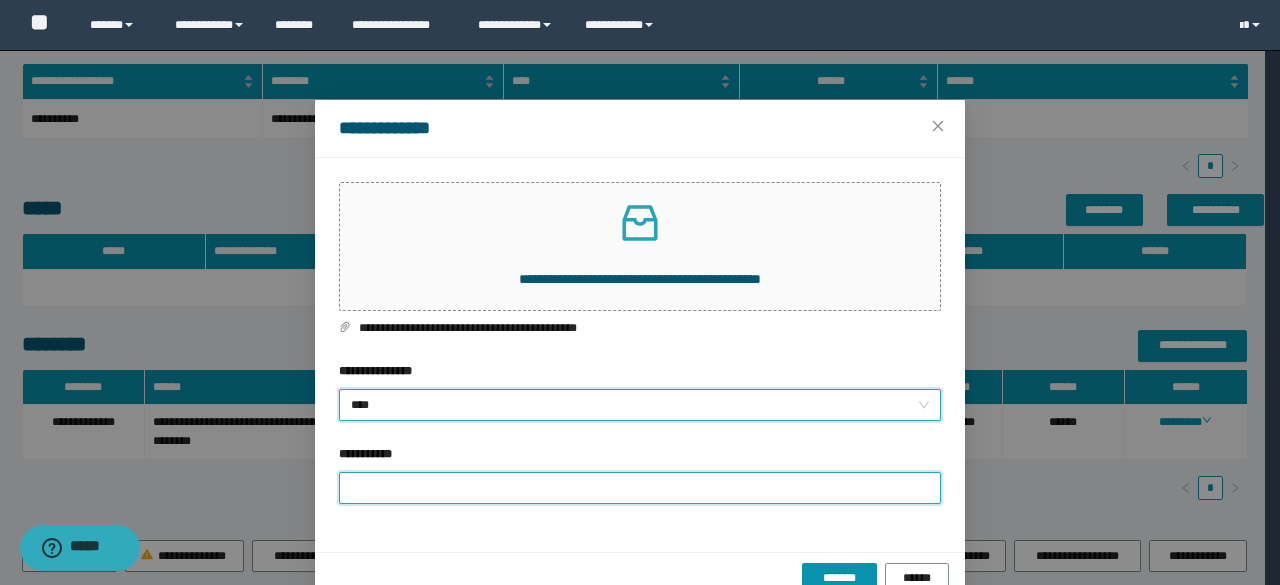 click on "**********" at bounding box center (640, 488) 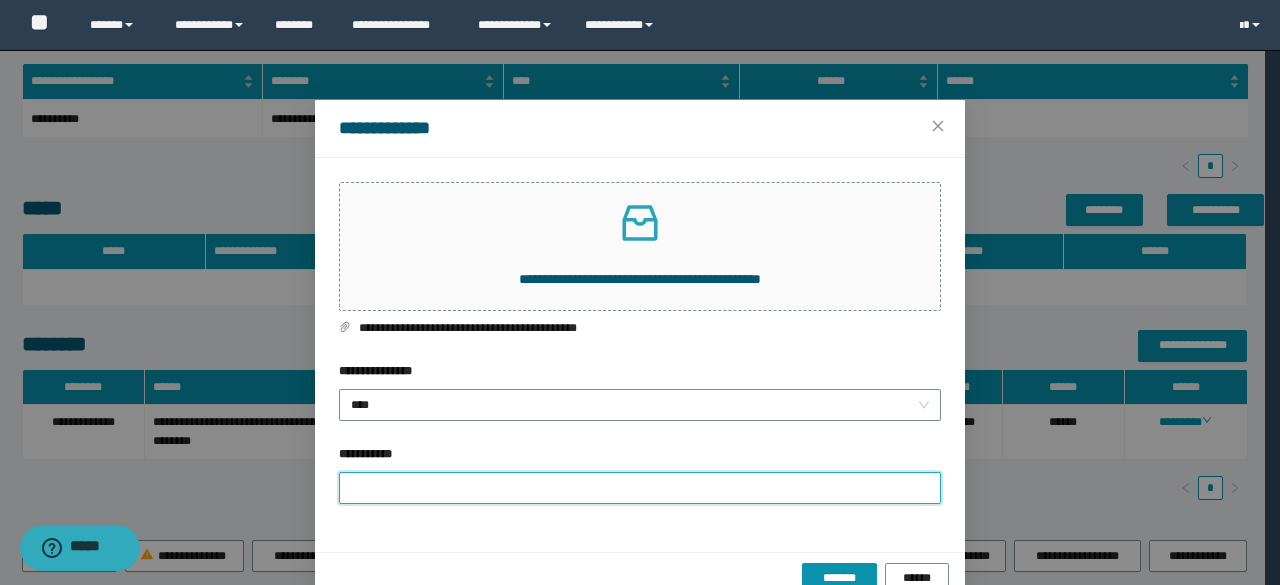 type on "**********" 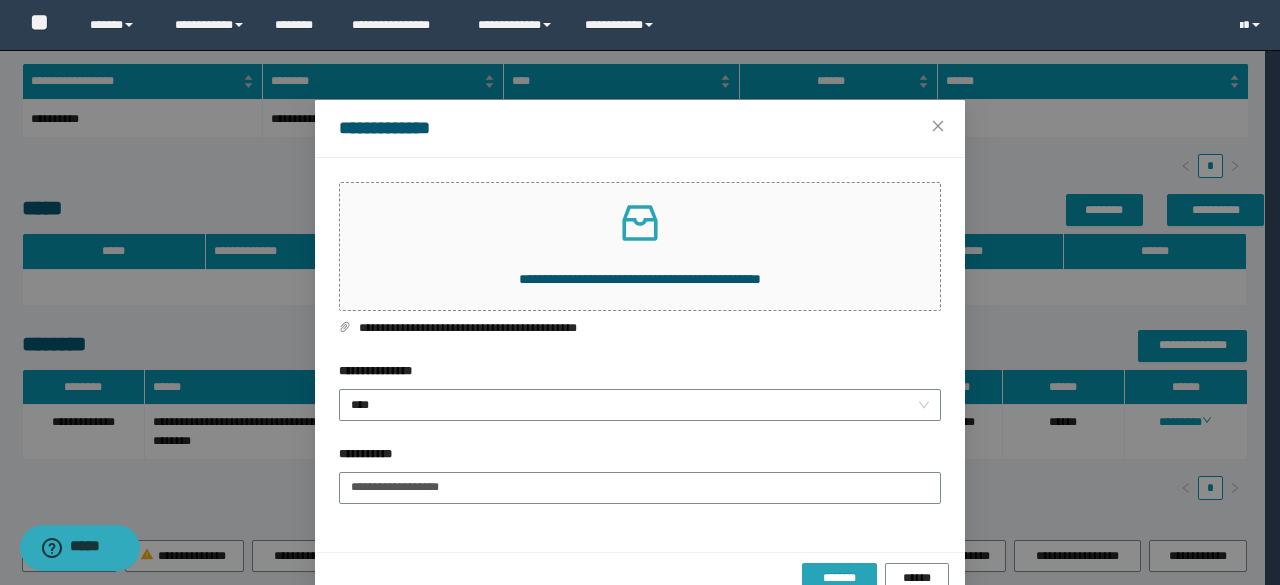 click on "*******" at bounding box center (839, 578) 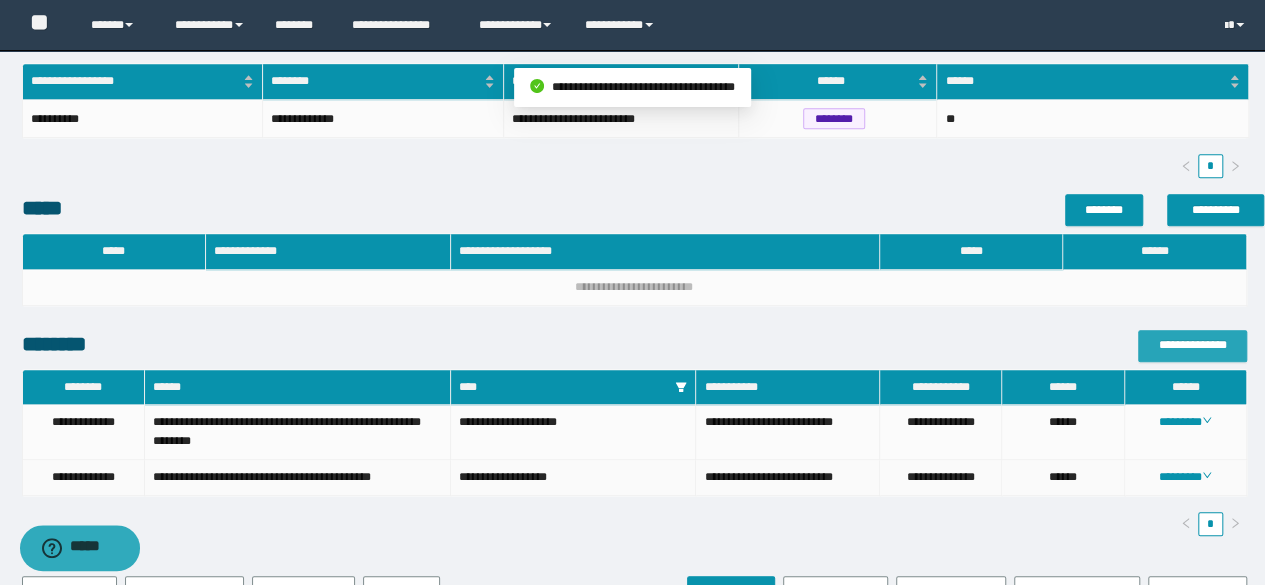 scroll, scrollTop: 678, scrollLeft: 0, axis: vertical 